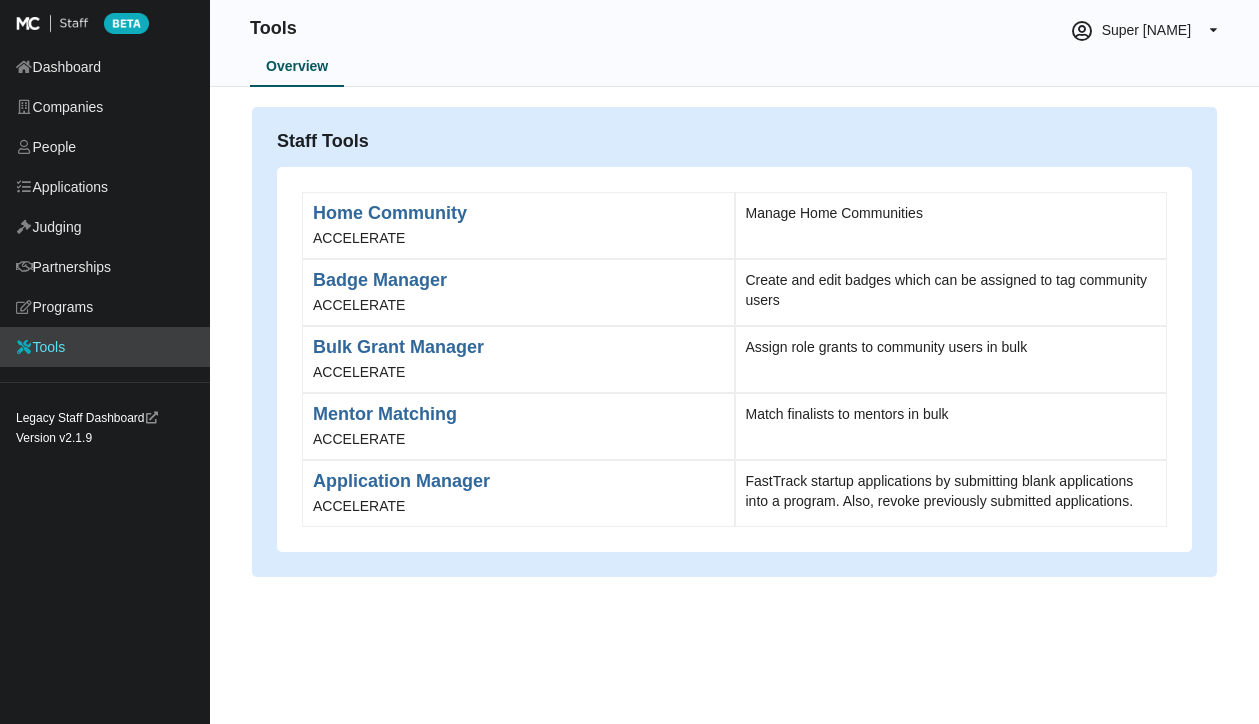 scroll, scrollTop: 0, scrollLeft: 0, axis: both 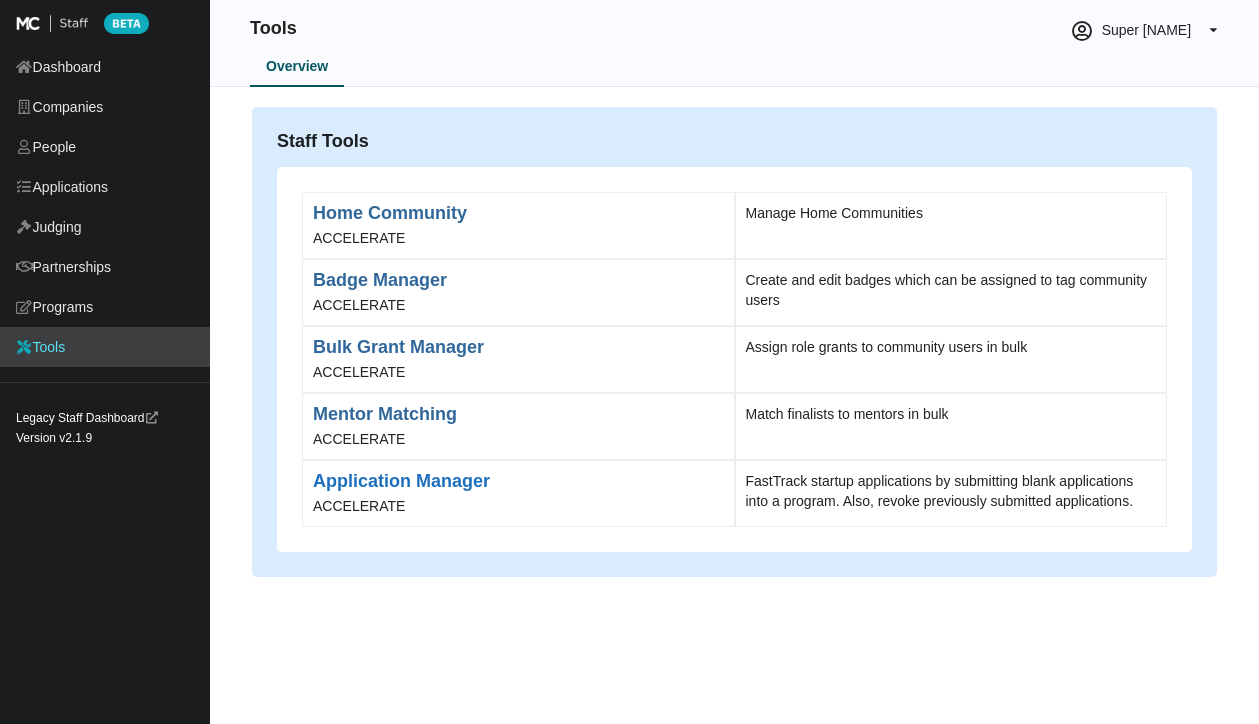click on "Application
Manager" at bounding box center [518, 481] 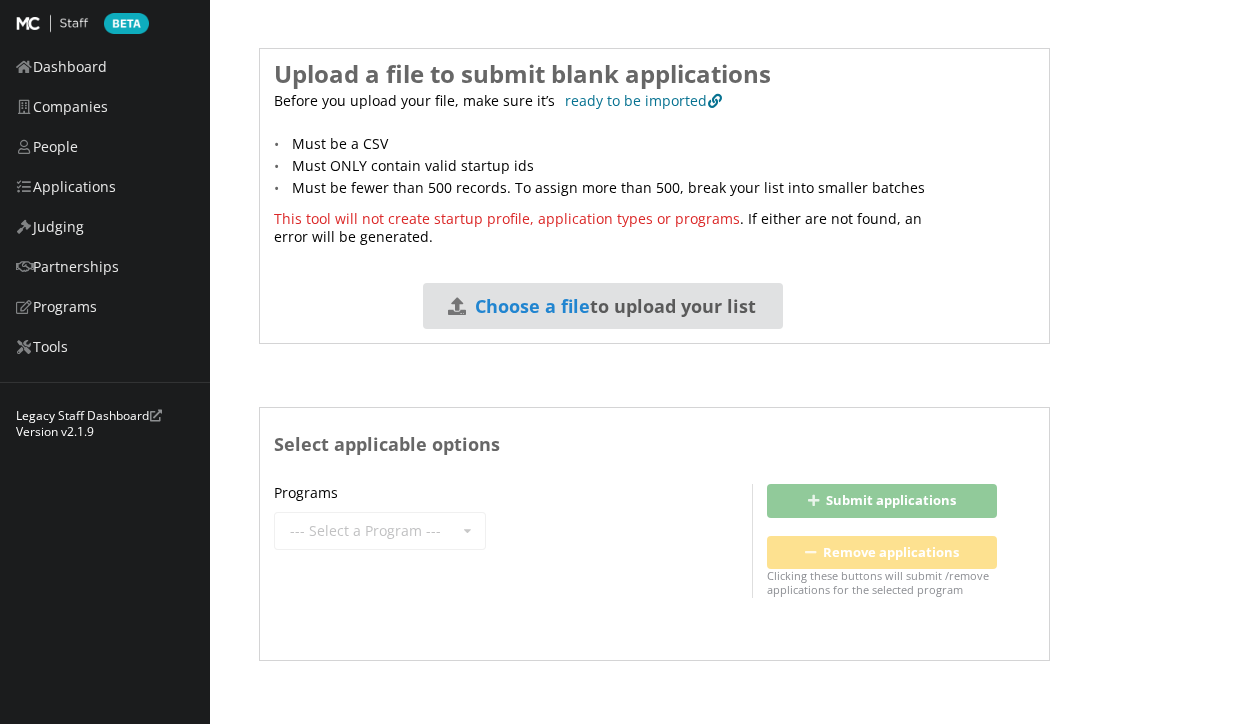 scroll, scrollTop: 61, scrollLeft: 0, axis: vertical 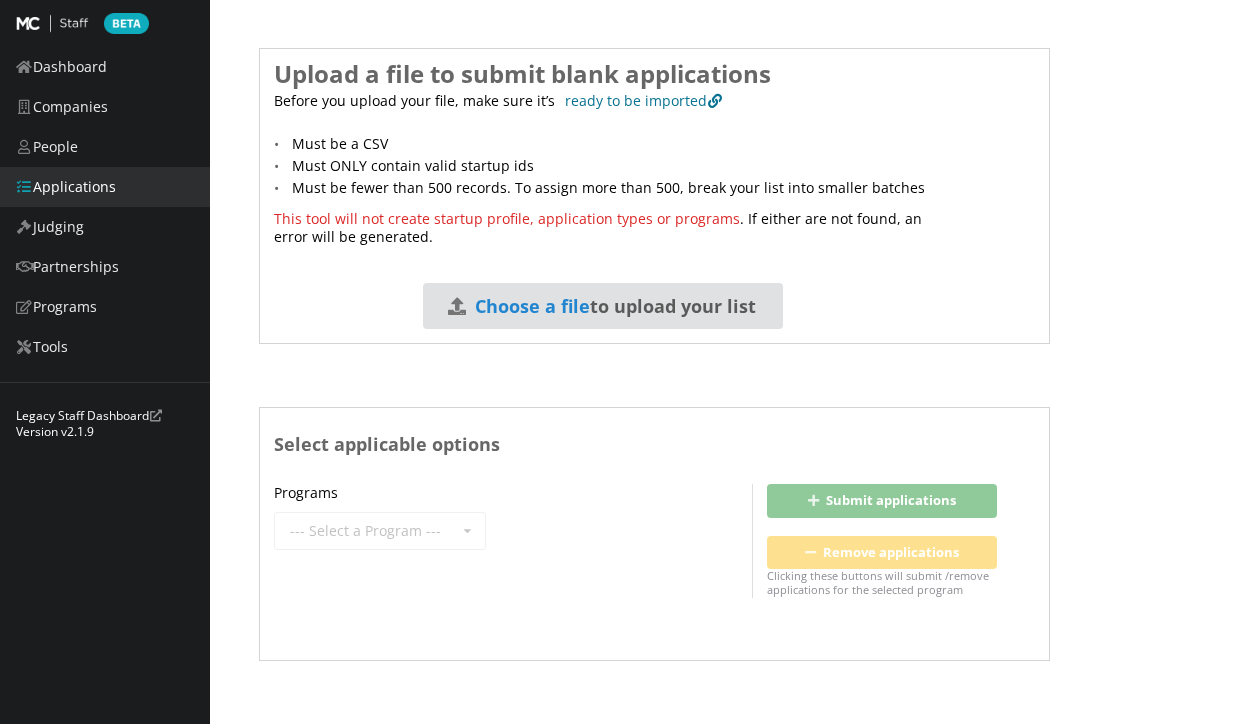 click on "Applications" at bounding box center [105, 187] 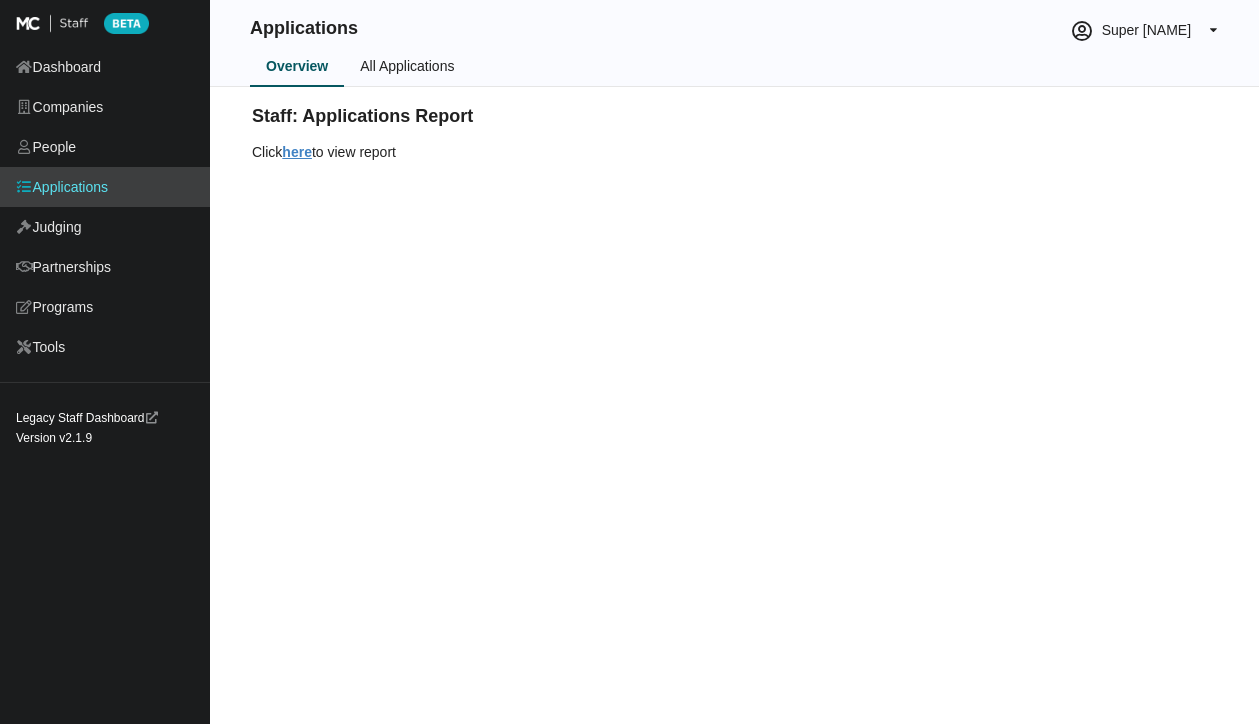 scroll, scrollTop: 0, scrollLeft: 0, axis: both 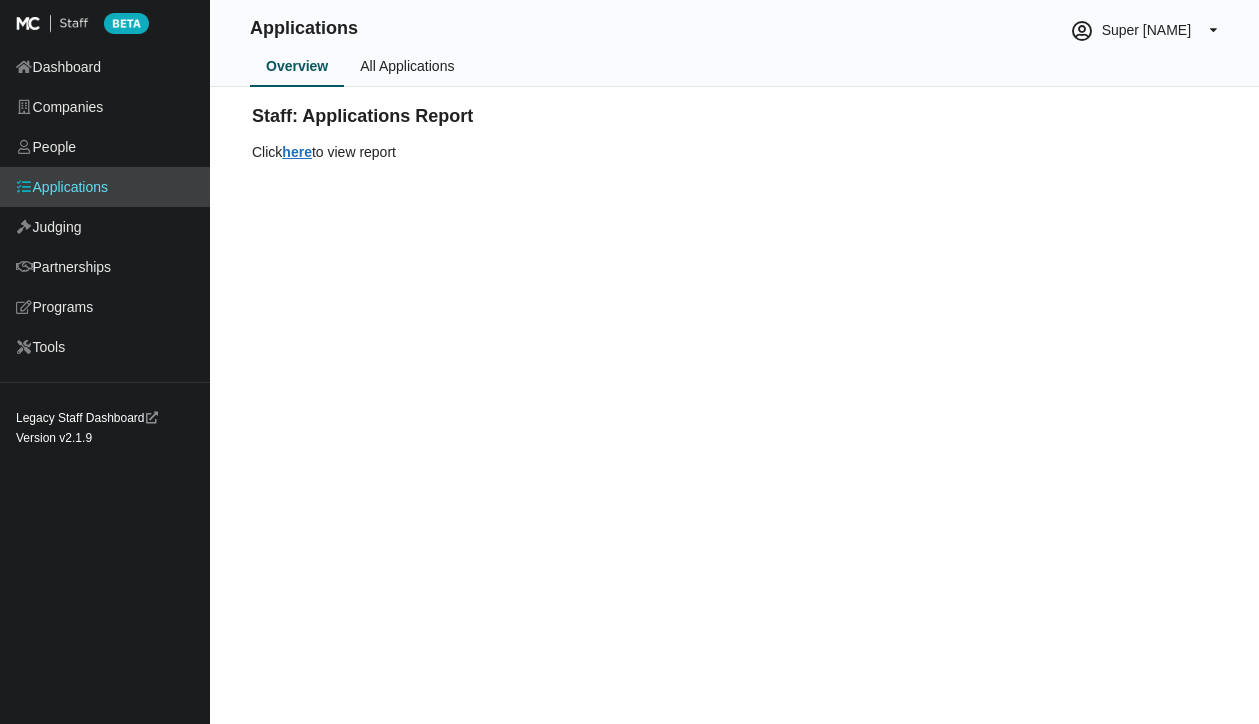 click on "here" at bounding box center [297, 152] 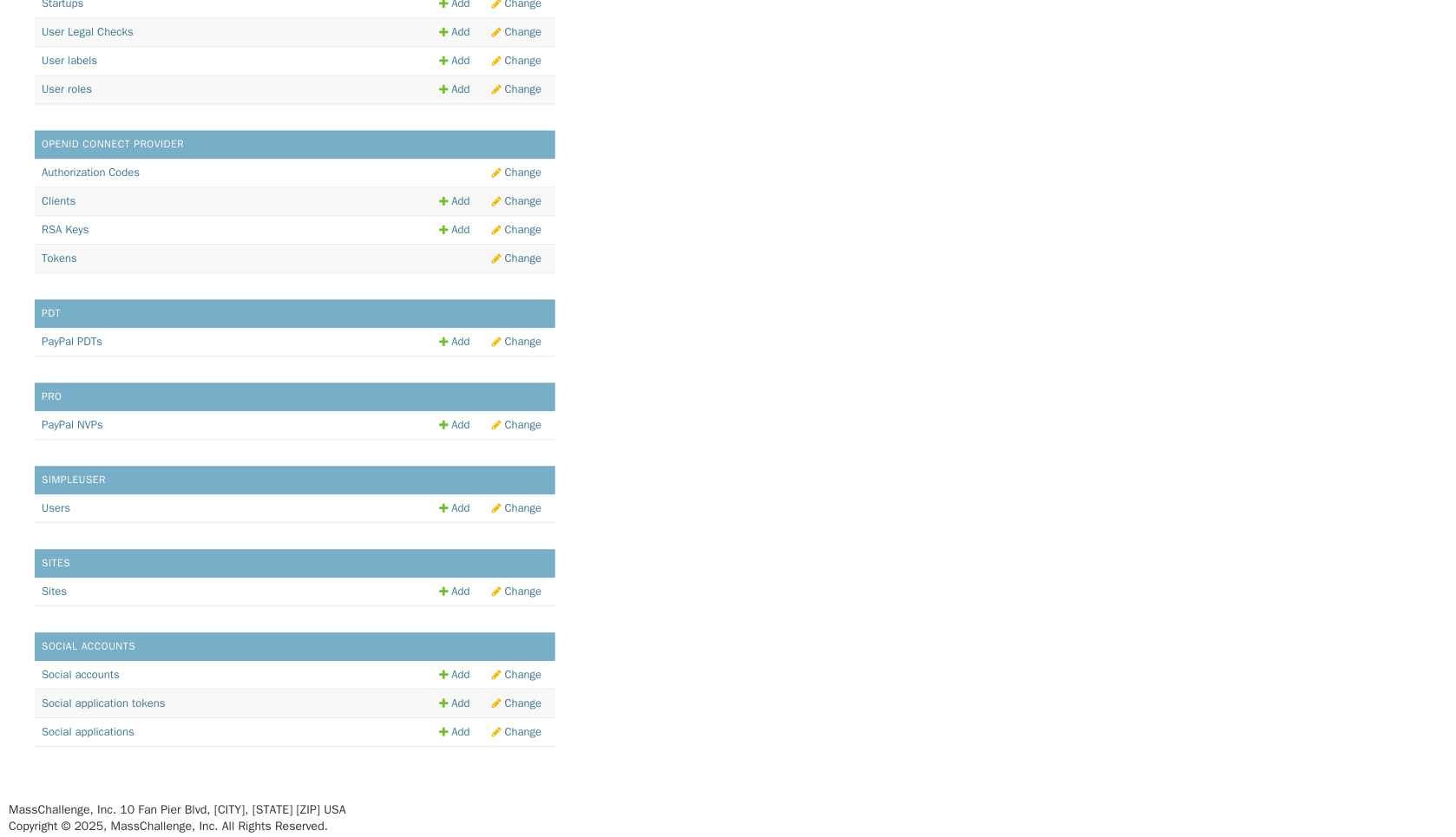 scroll, scrollTop: 3353, scrollLeft: 0, axis: vertical 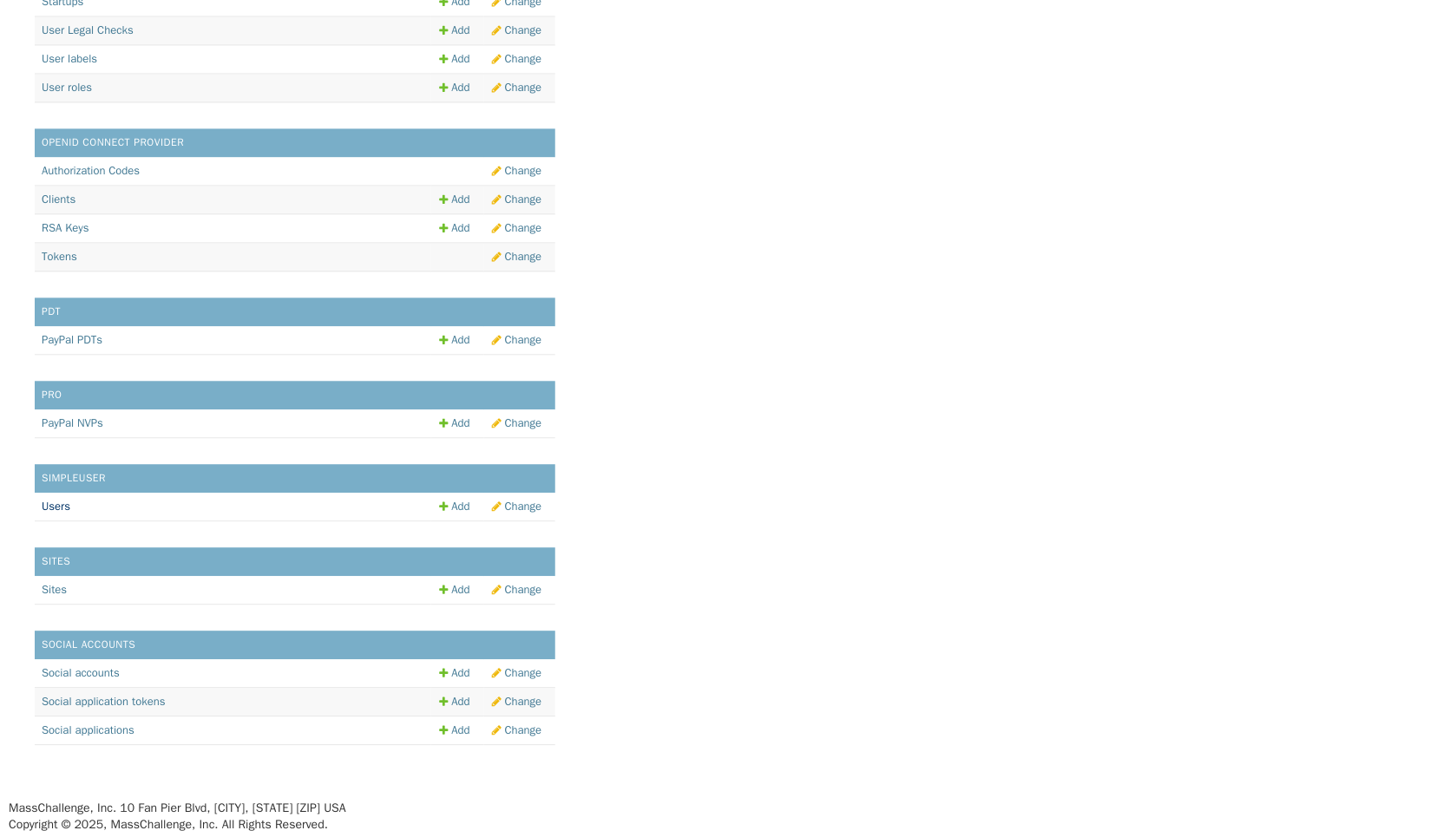click on "Users" at bounding box center (56, 506) 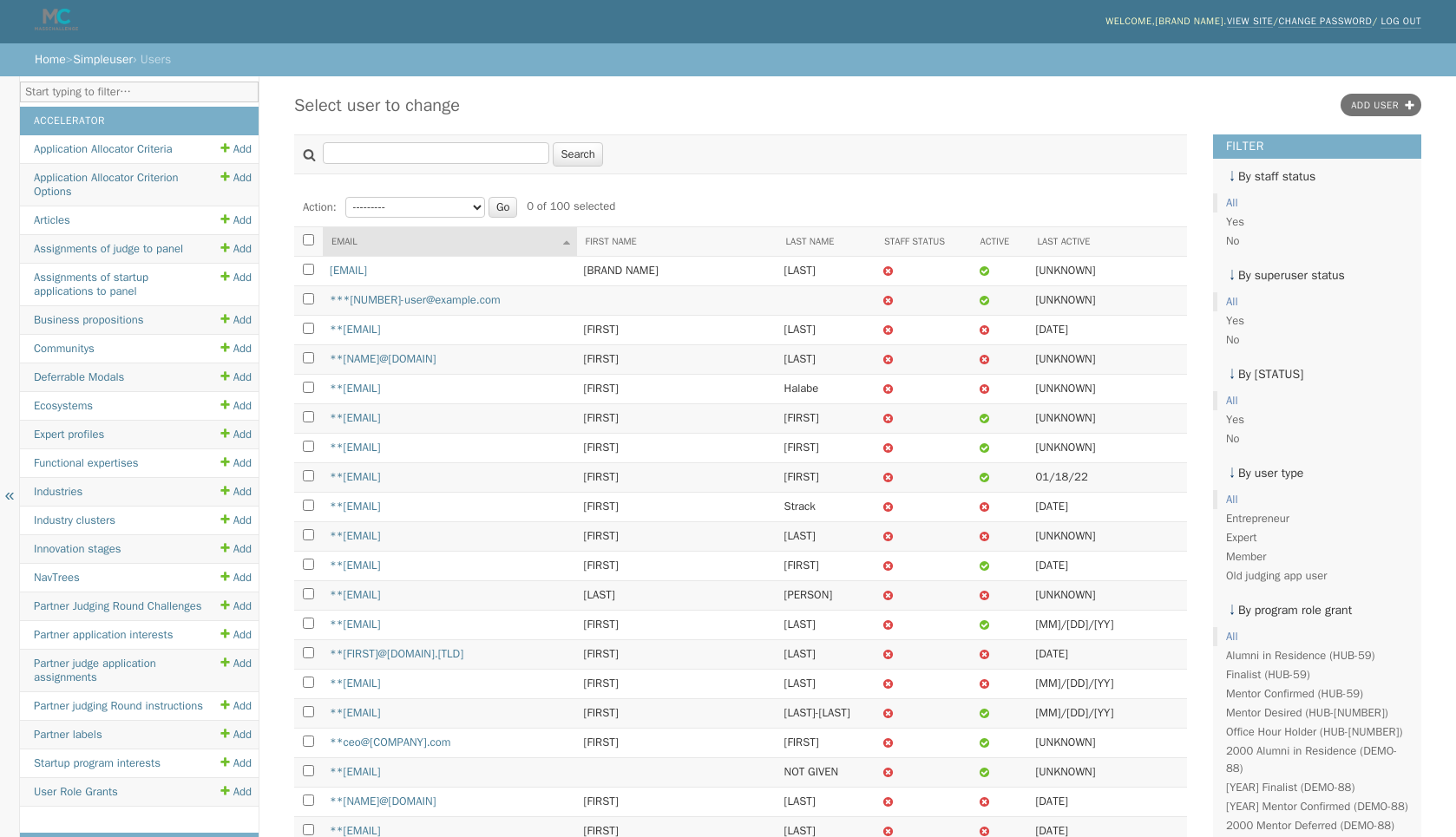 scroll, scrollTop: 0, scrollLeft: 0, axis: both 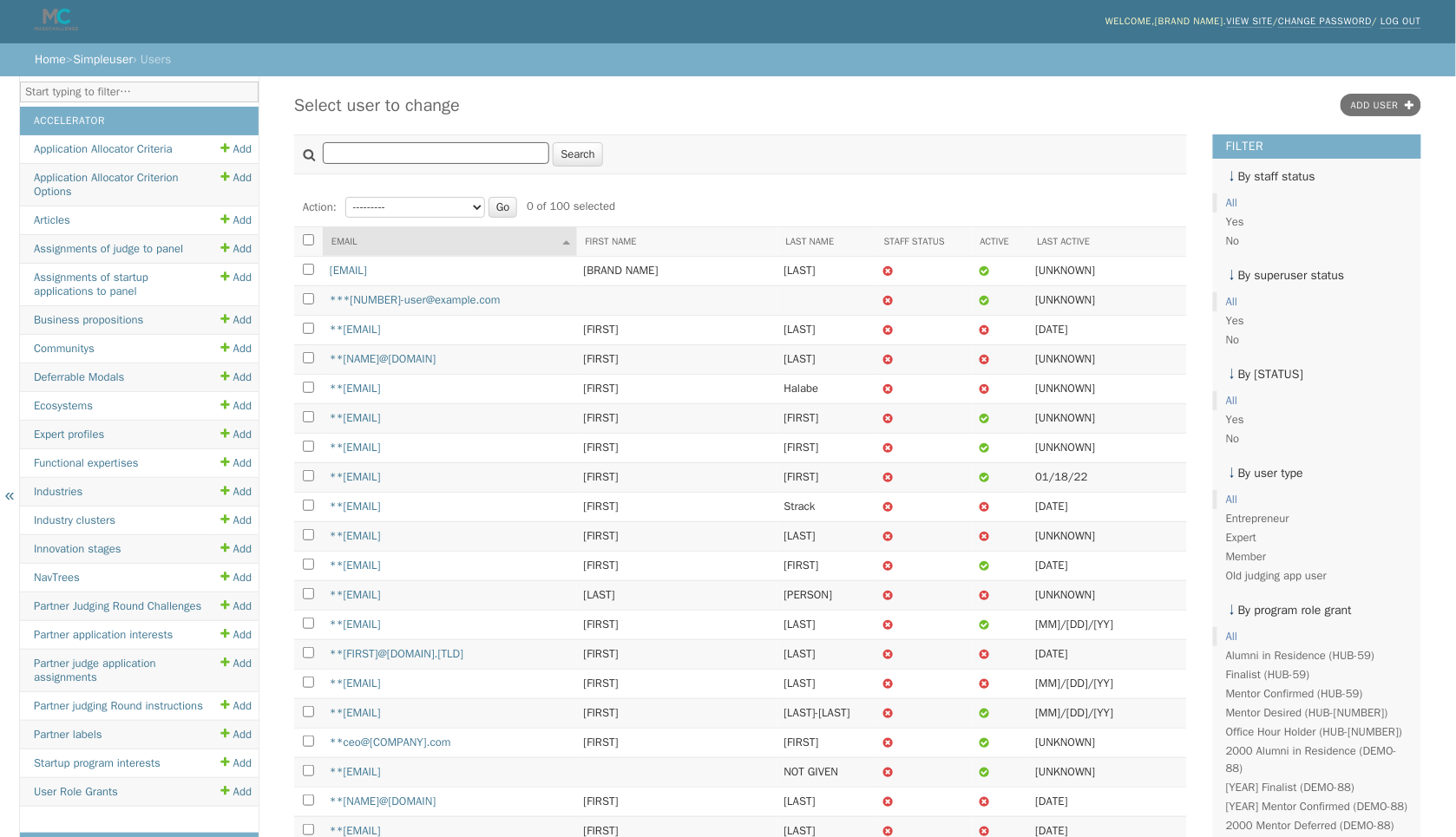 click at bounding box center (436, 153) 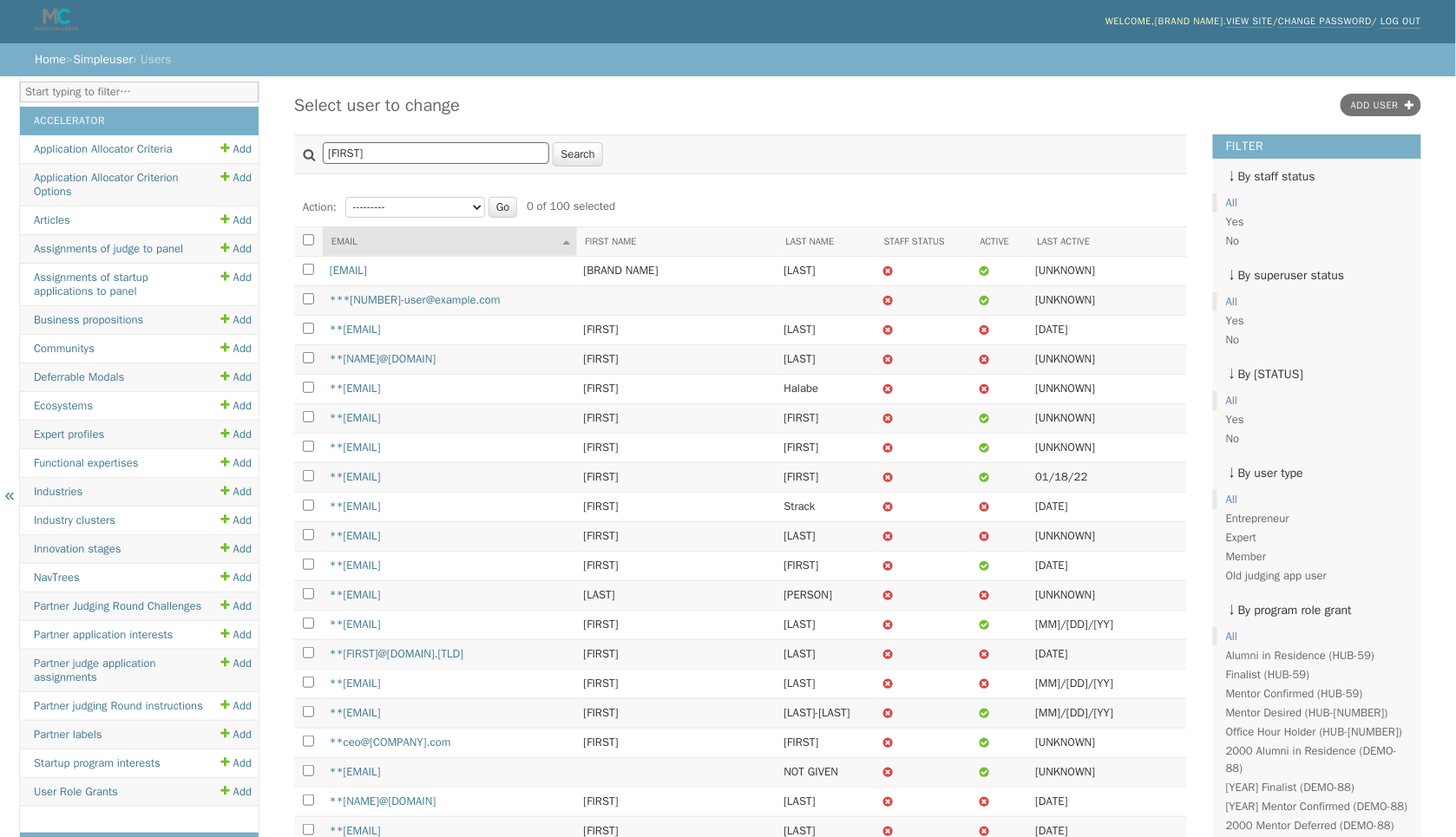 type on "[FIRST]" 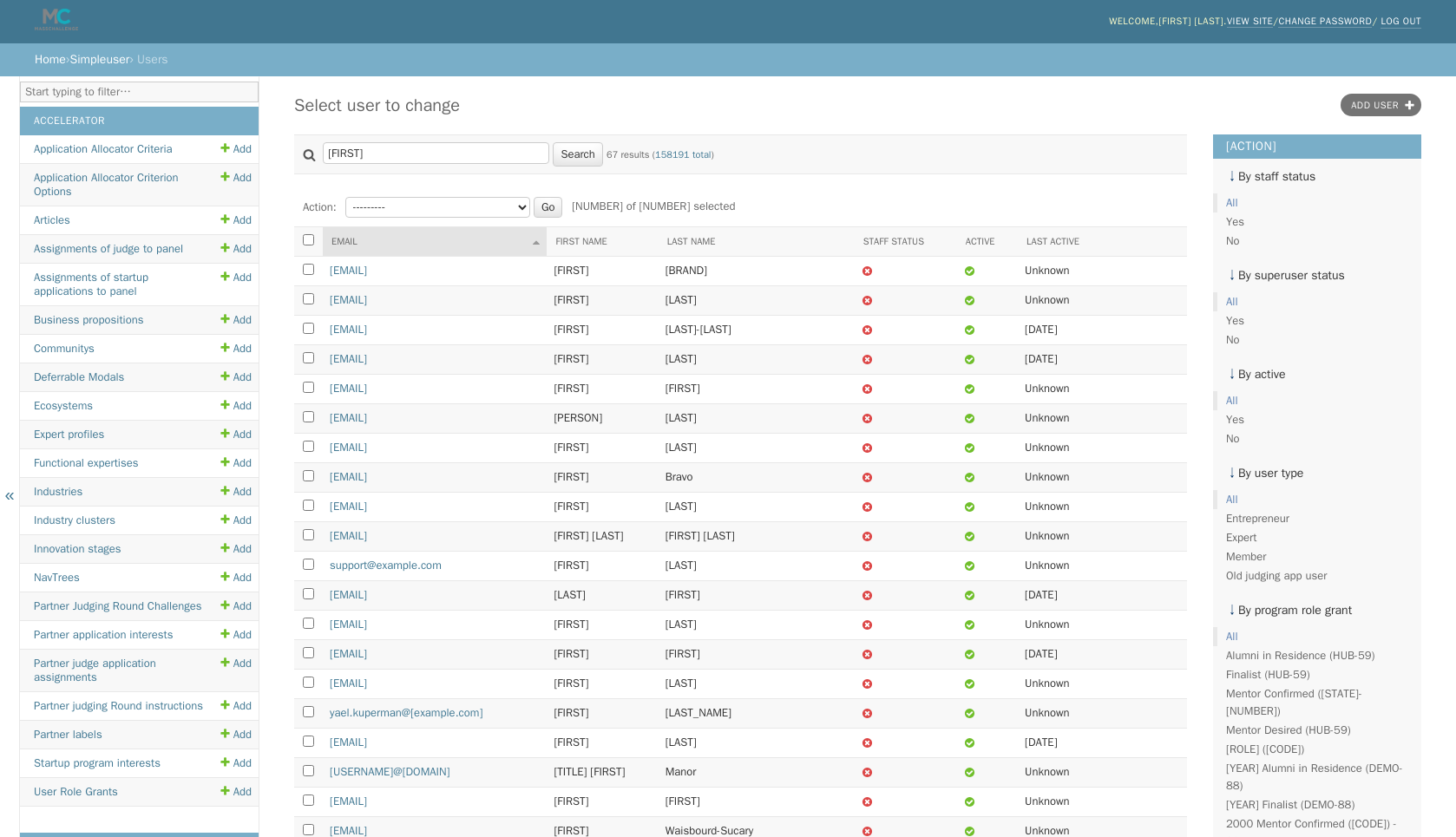 scroll, scrollTop: 0, scrollLeft: 0, axis: both 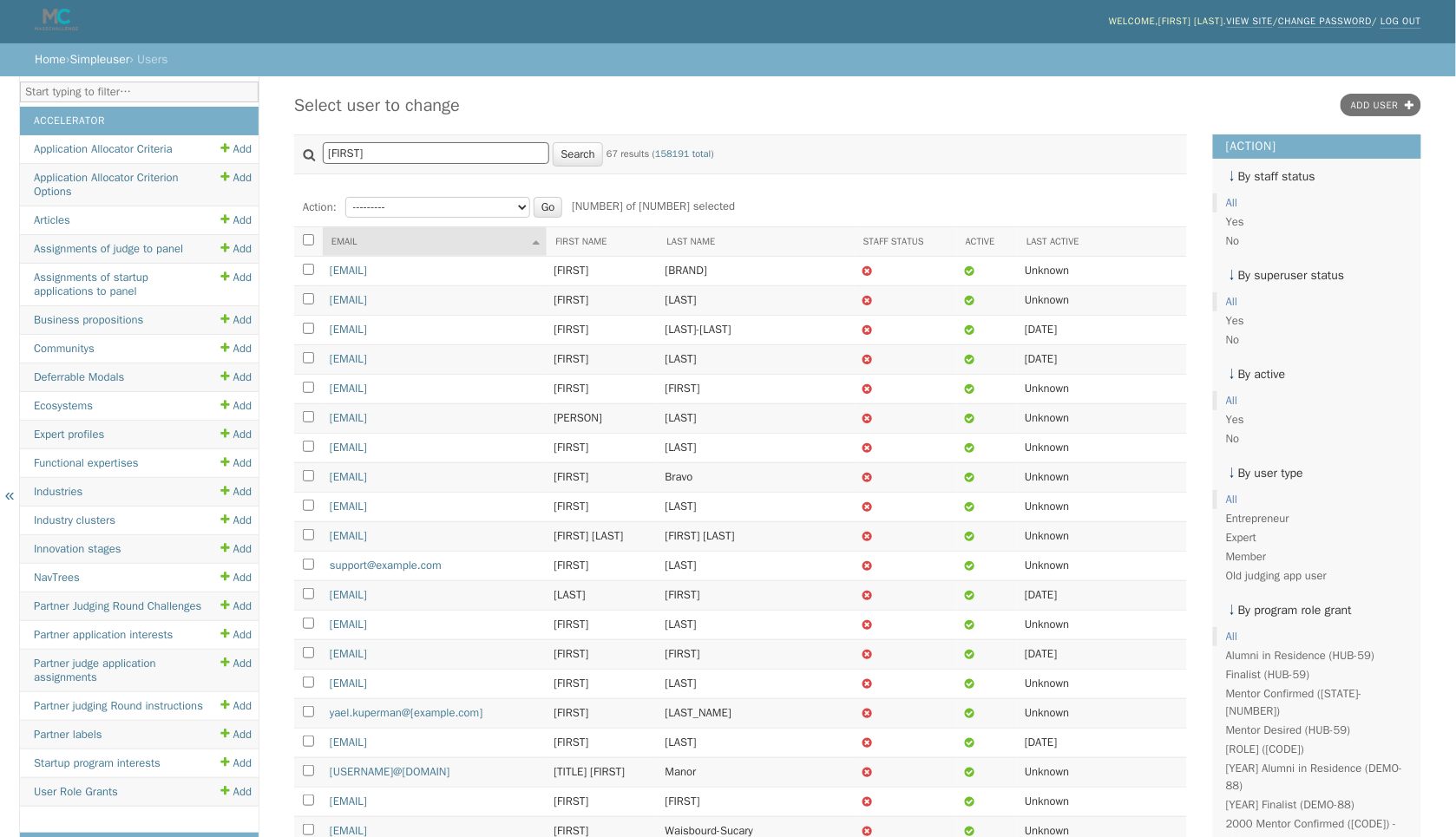 click on "yael" at bounding box center [436, 153] 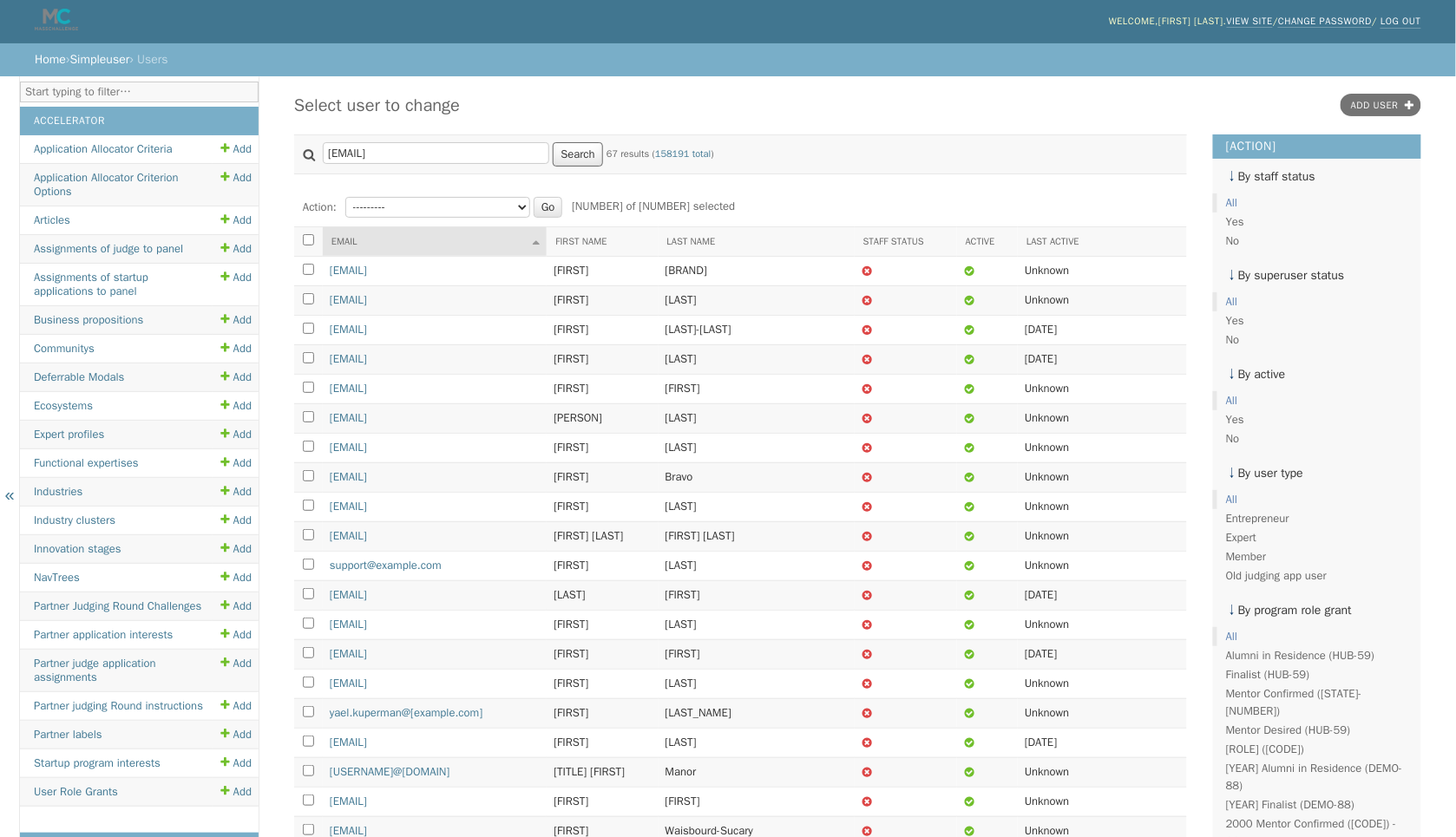 click on "Search" at bounding box center (577, 154) 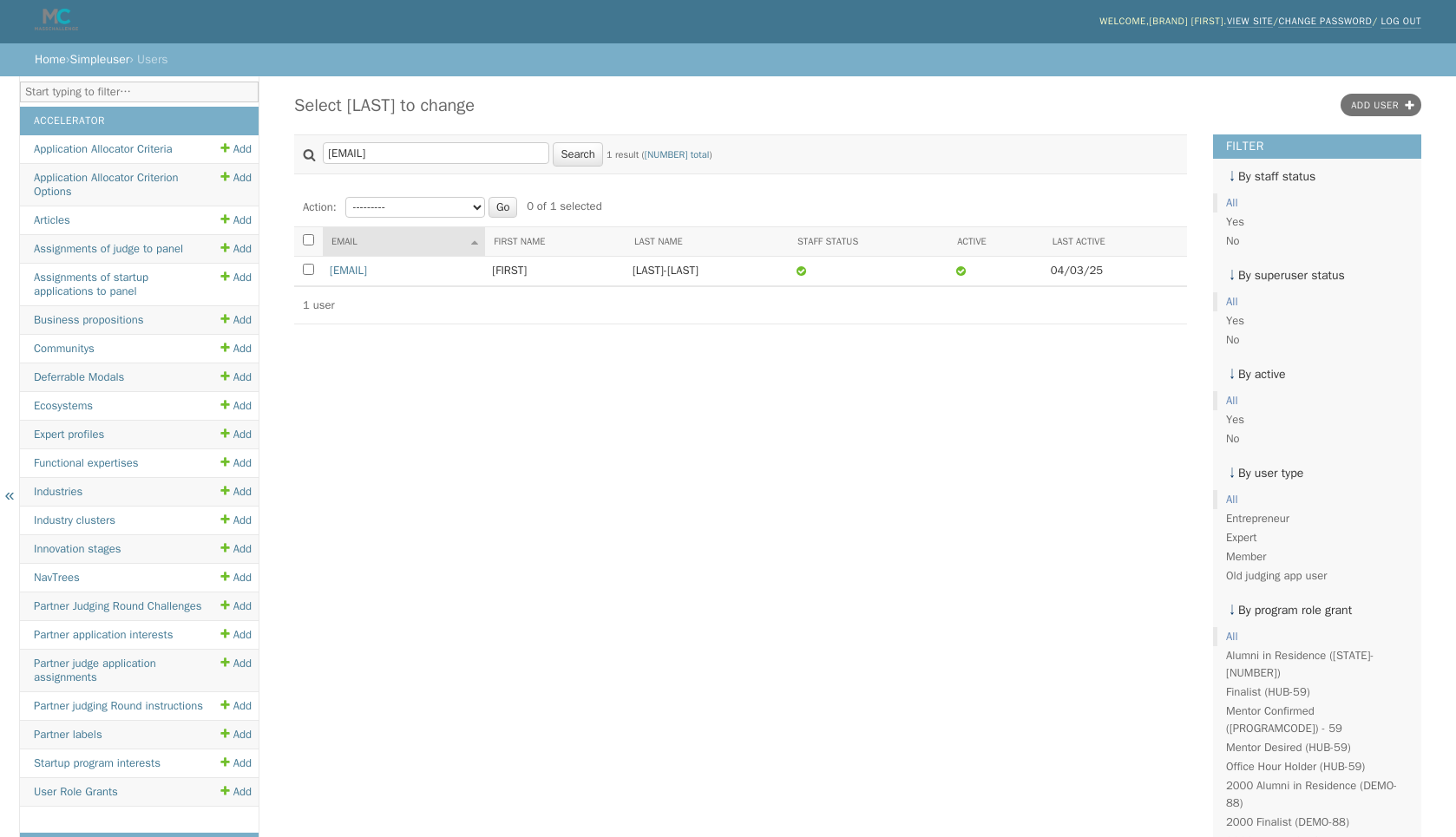 scroll, scrollTop: 0, scrollLeft: 0, axis: both 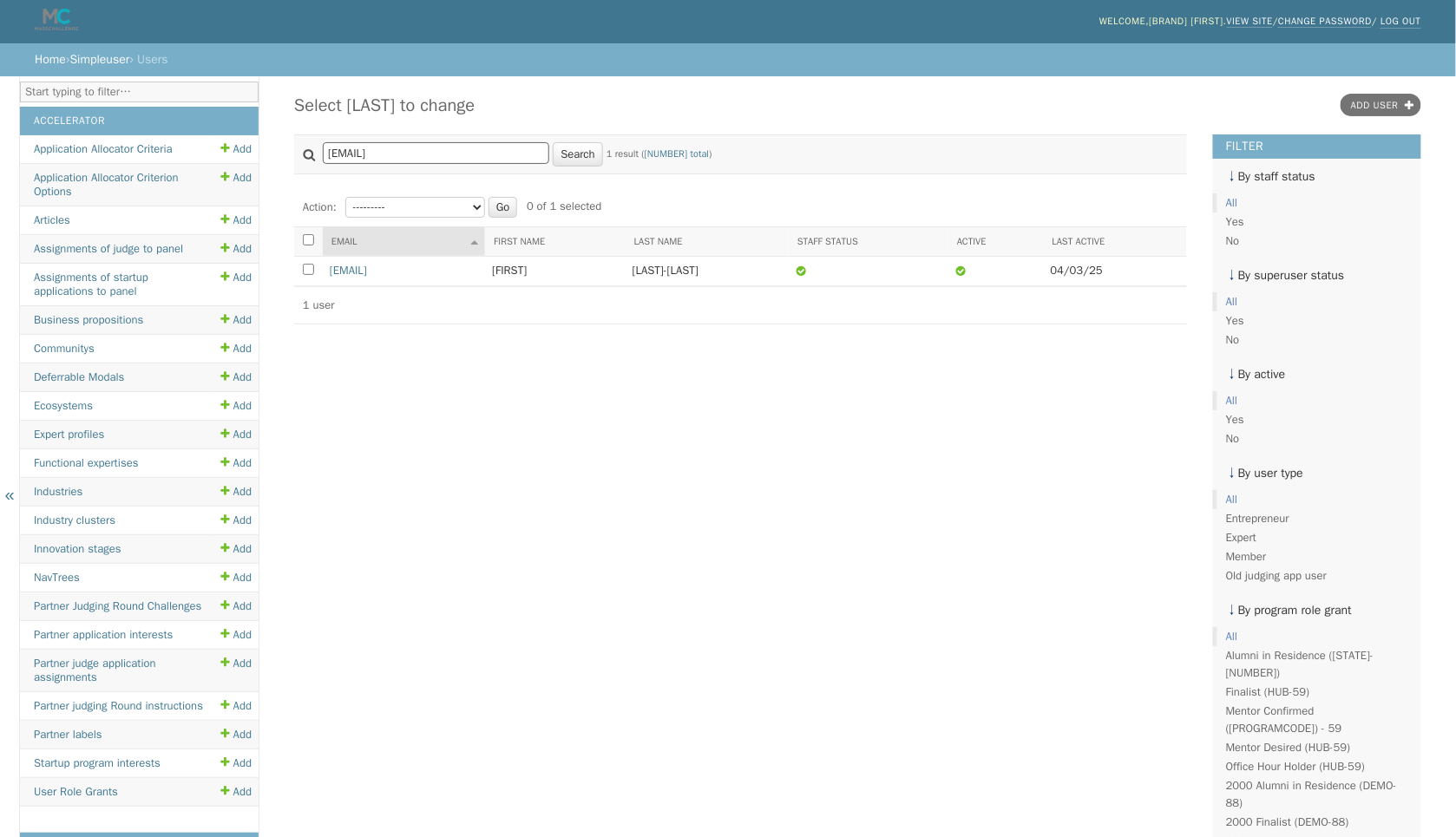 click on "[EMAIL]" at bounding box center [436, 153] 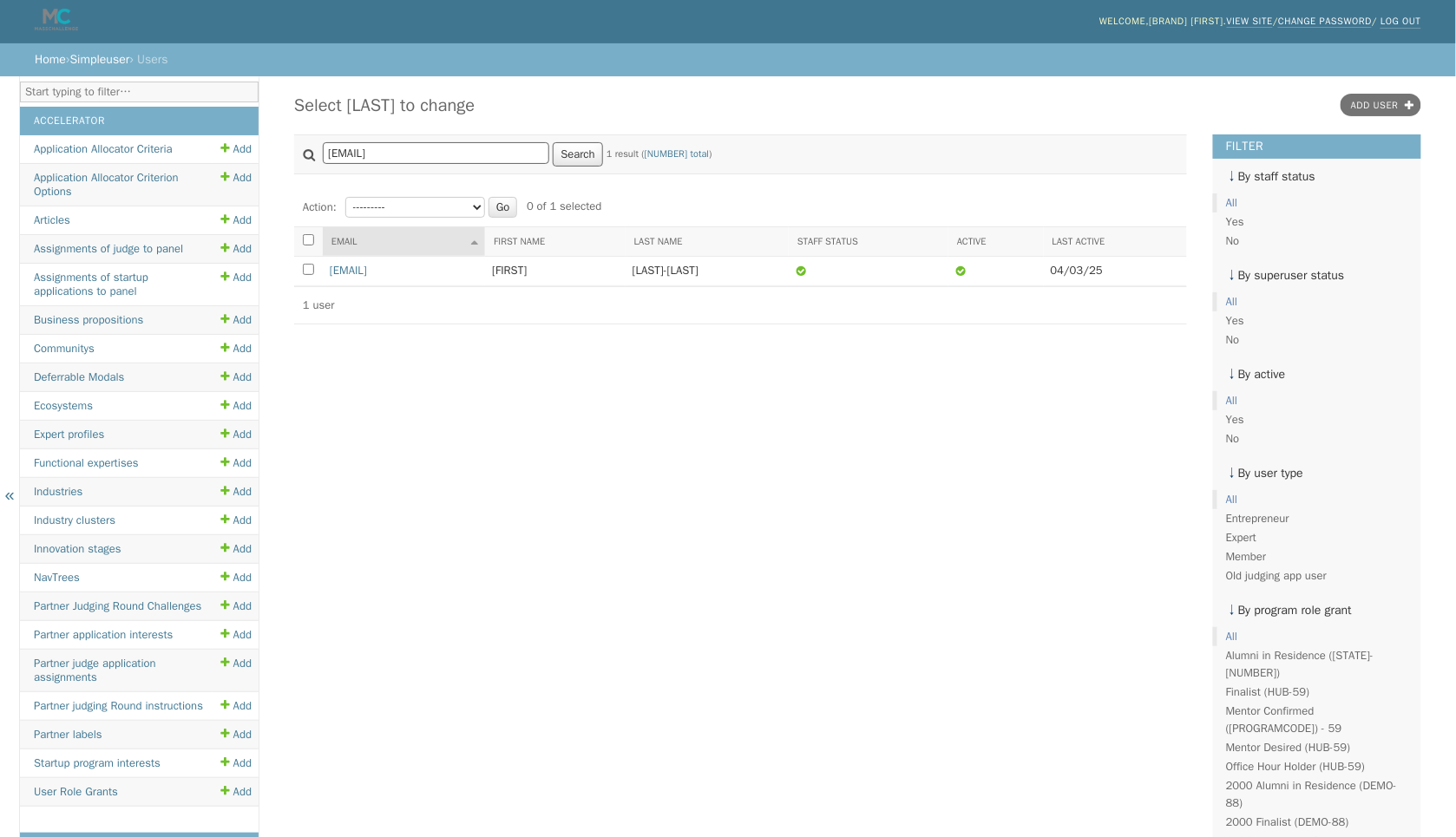 type on "[EMAIL]" 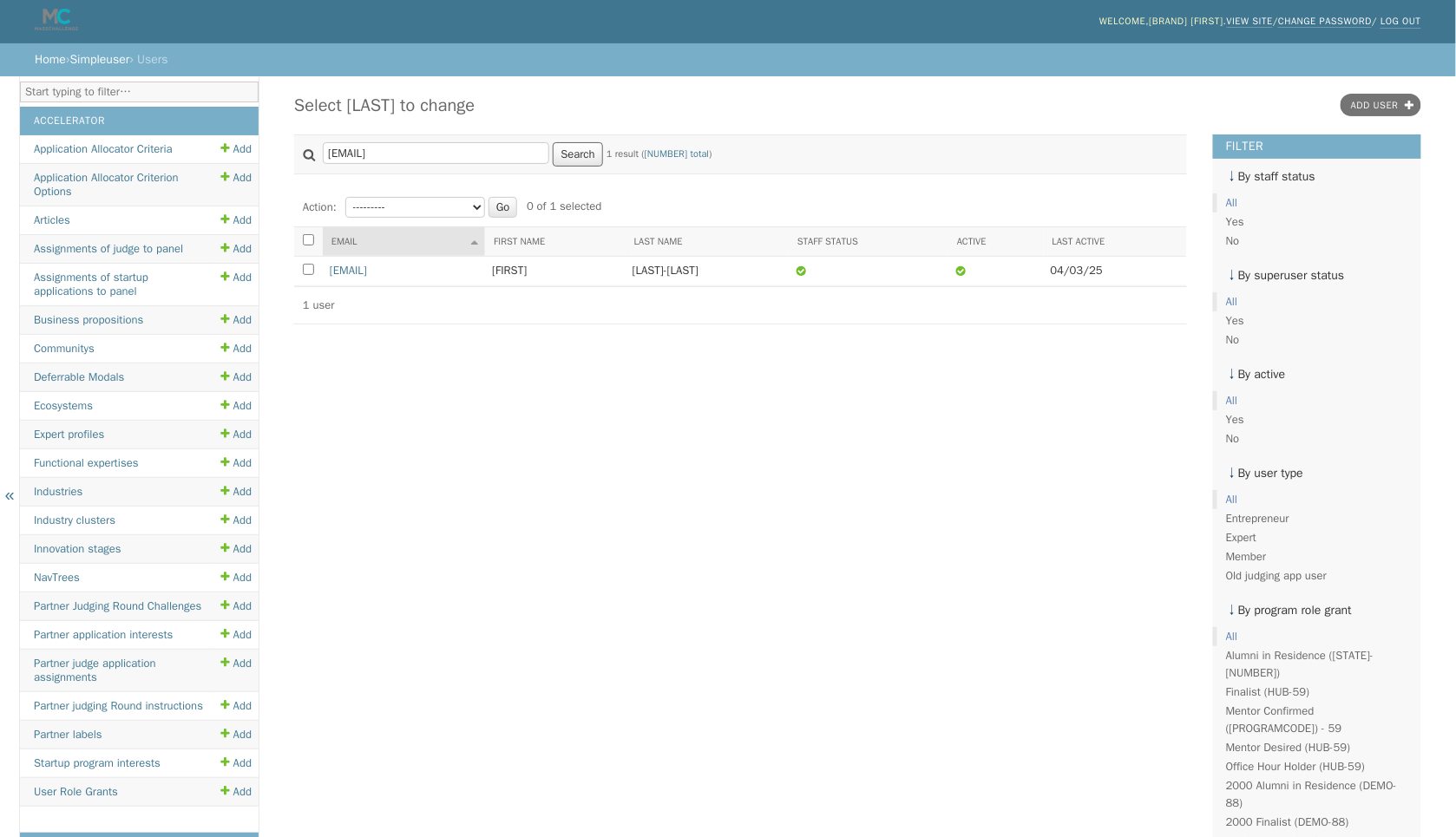 click on "Search" at bounding box center [577, 154] 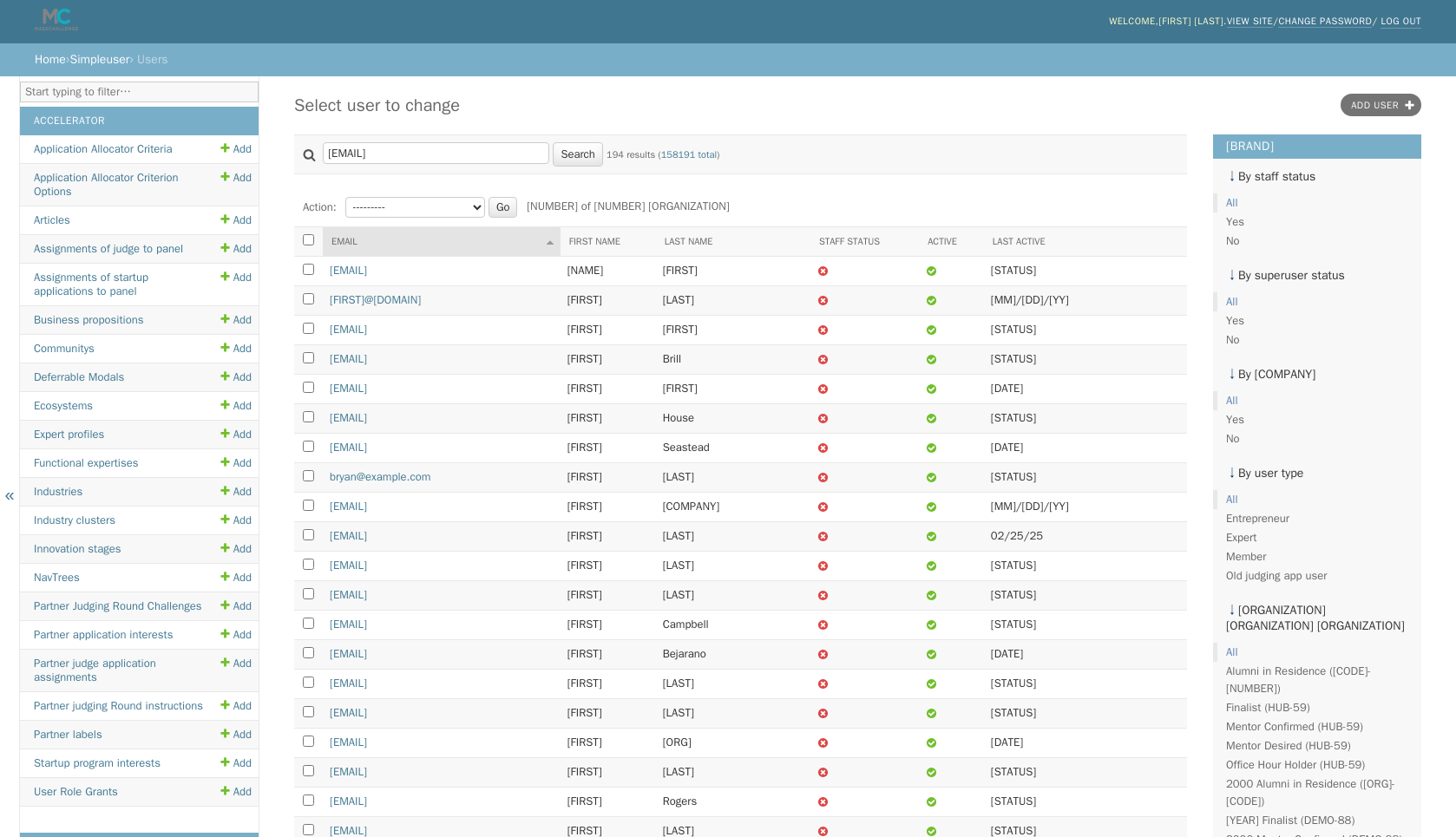 scroll, scrollTop: 0, scrollLeft: 0, axis: both 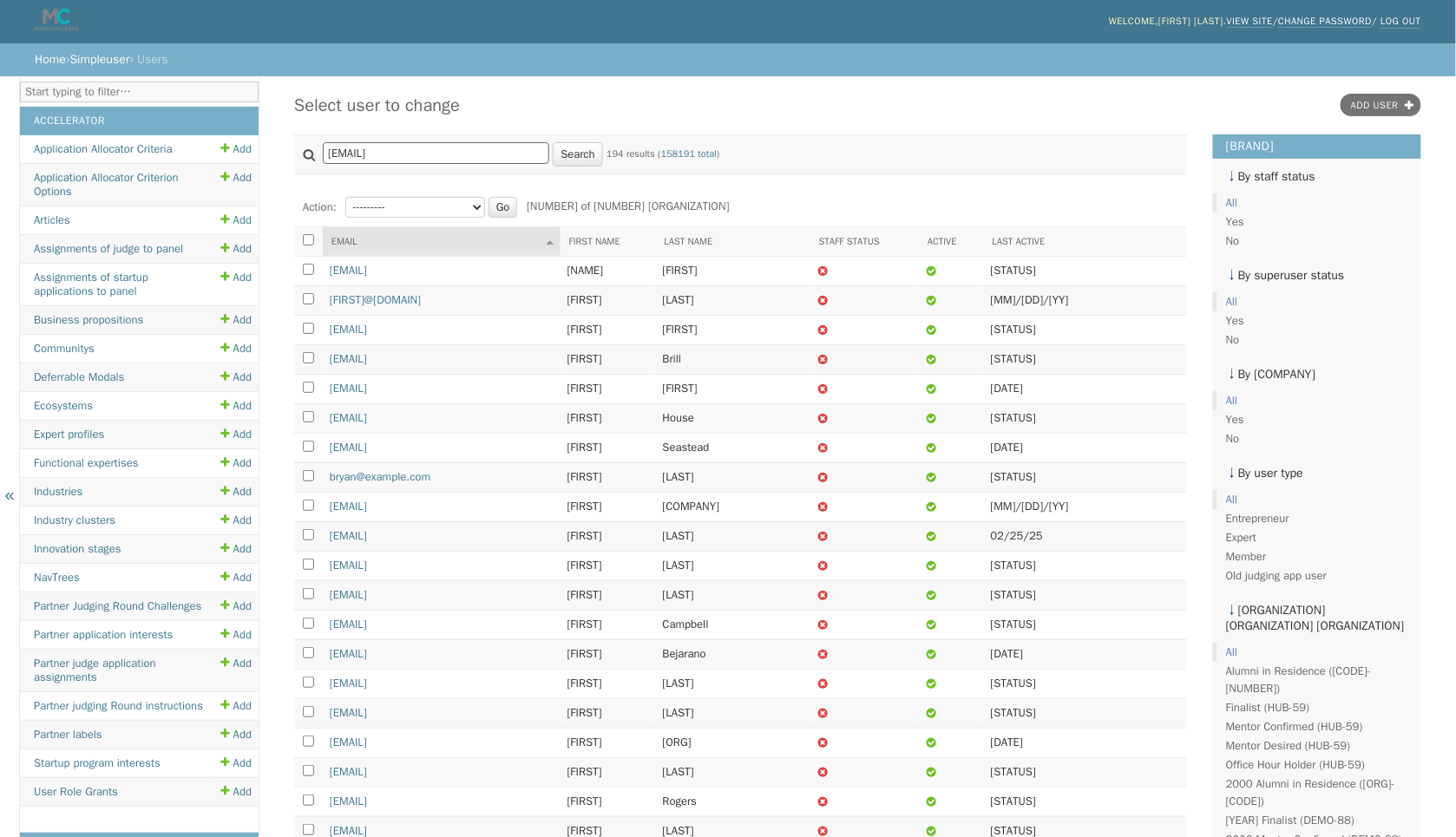click on "[EMAIL]" at bounding box center [436, 153] 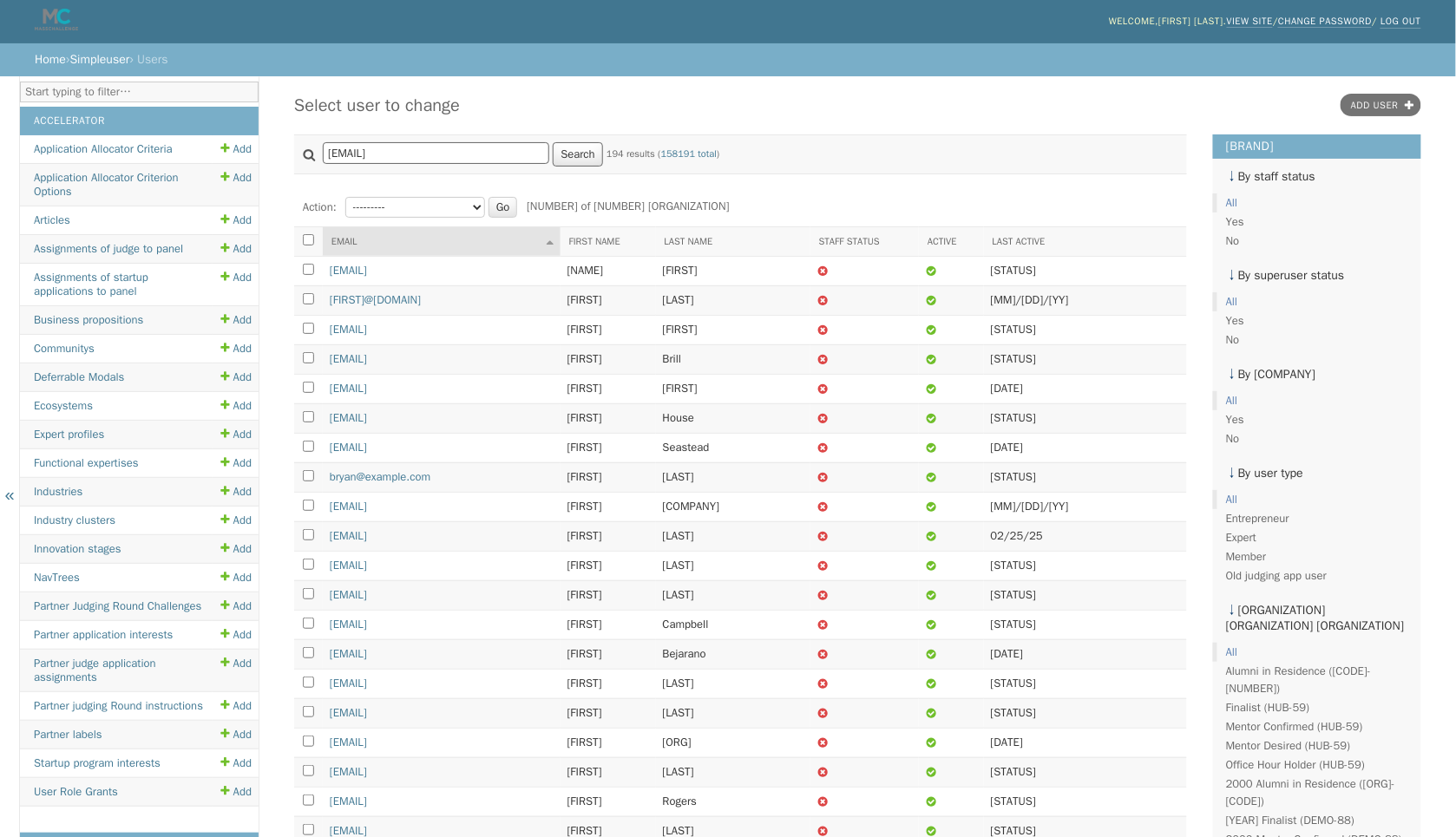 type on "[EMAIL]" 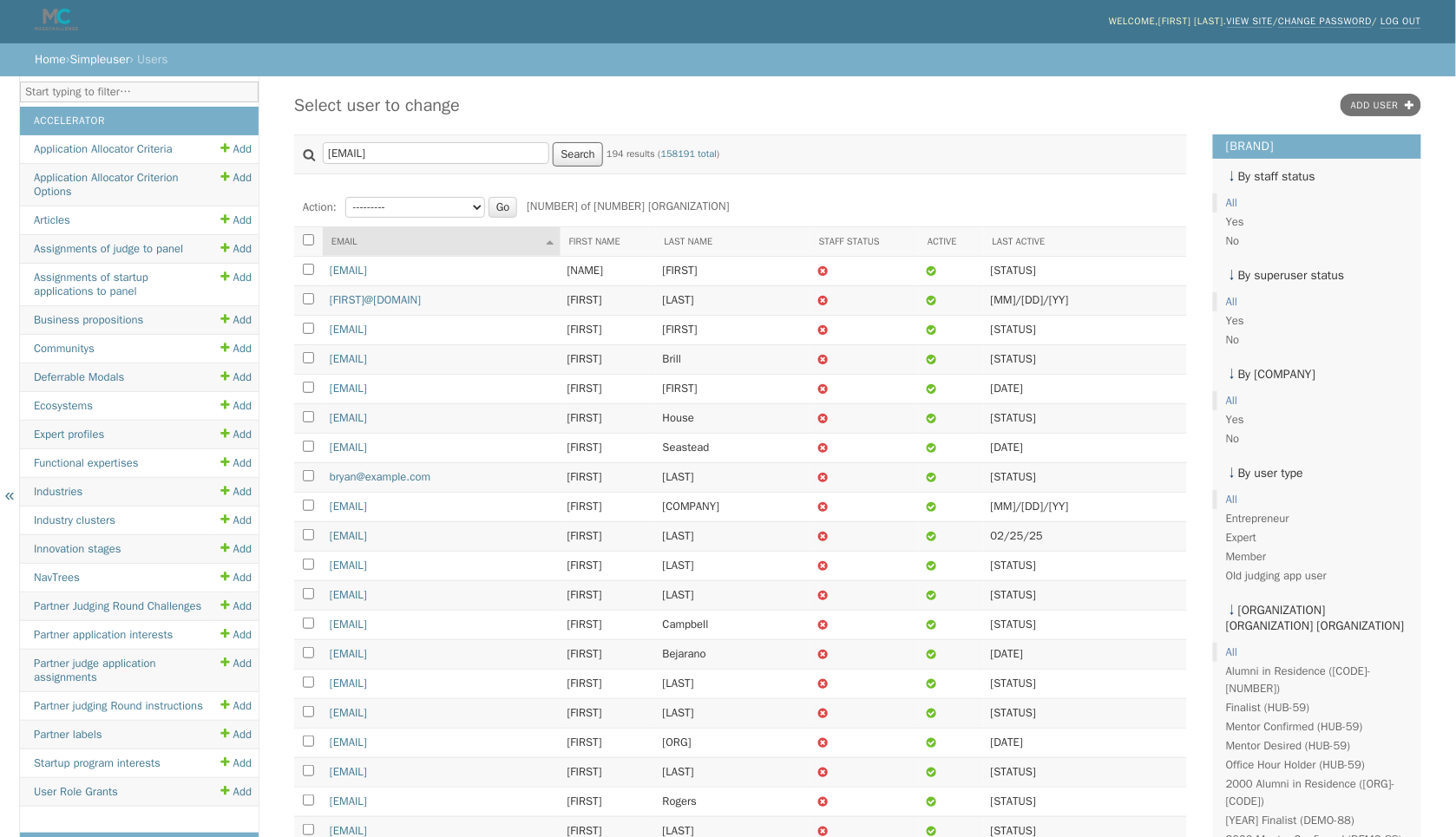 click on "Search" at bounding box center (577, 154) 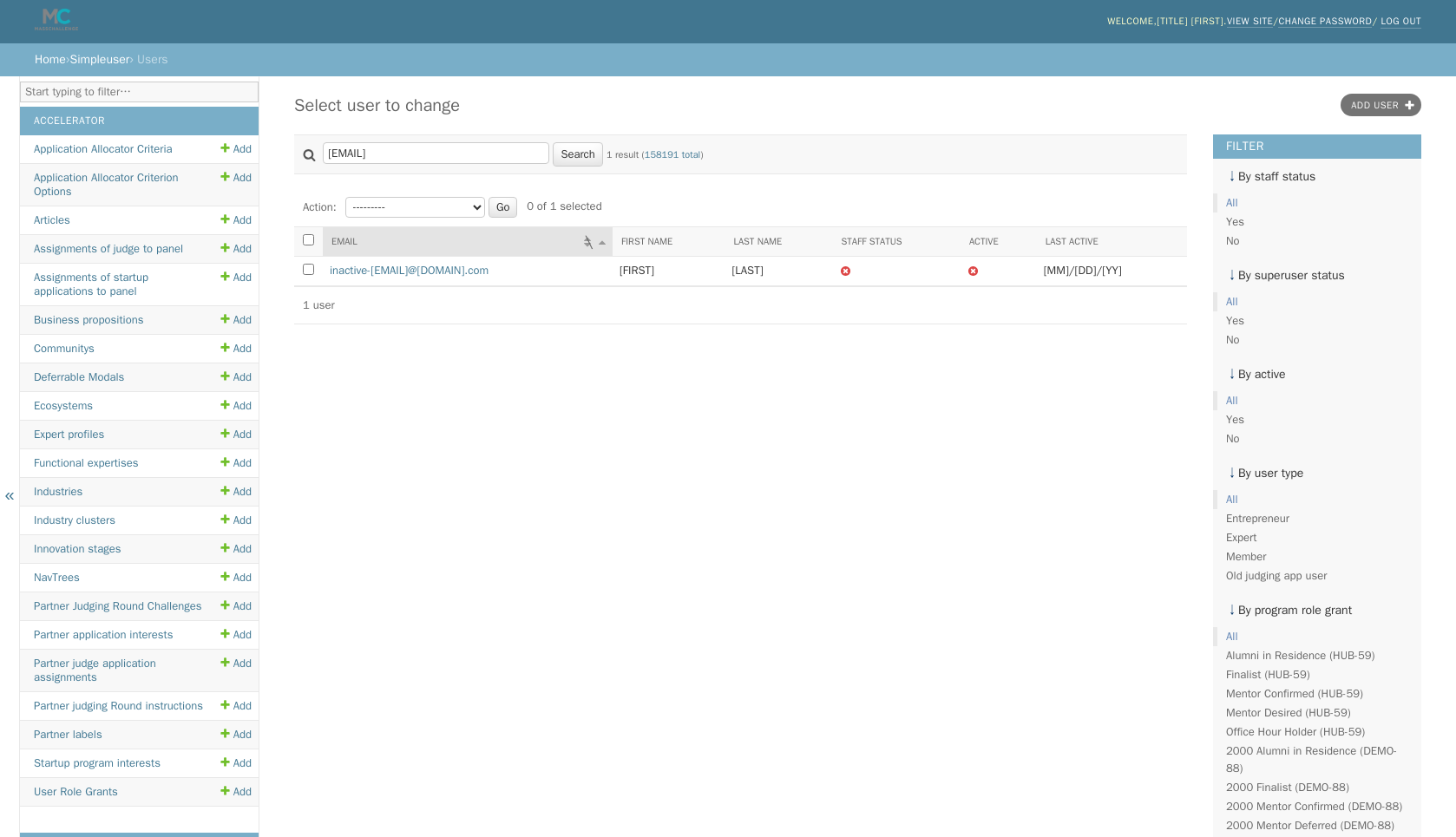 scroll, scrollTop: 0, scrollLeft: 0, axis: both 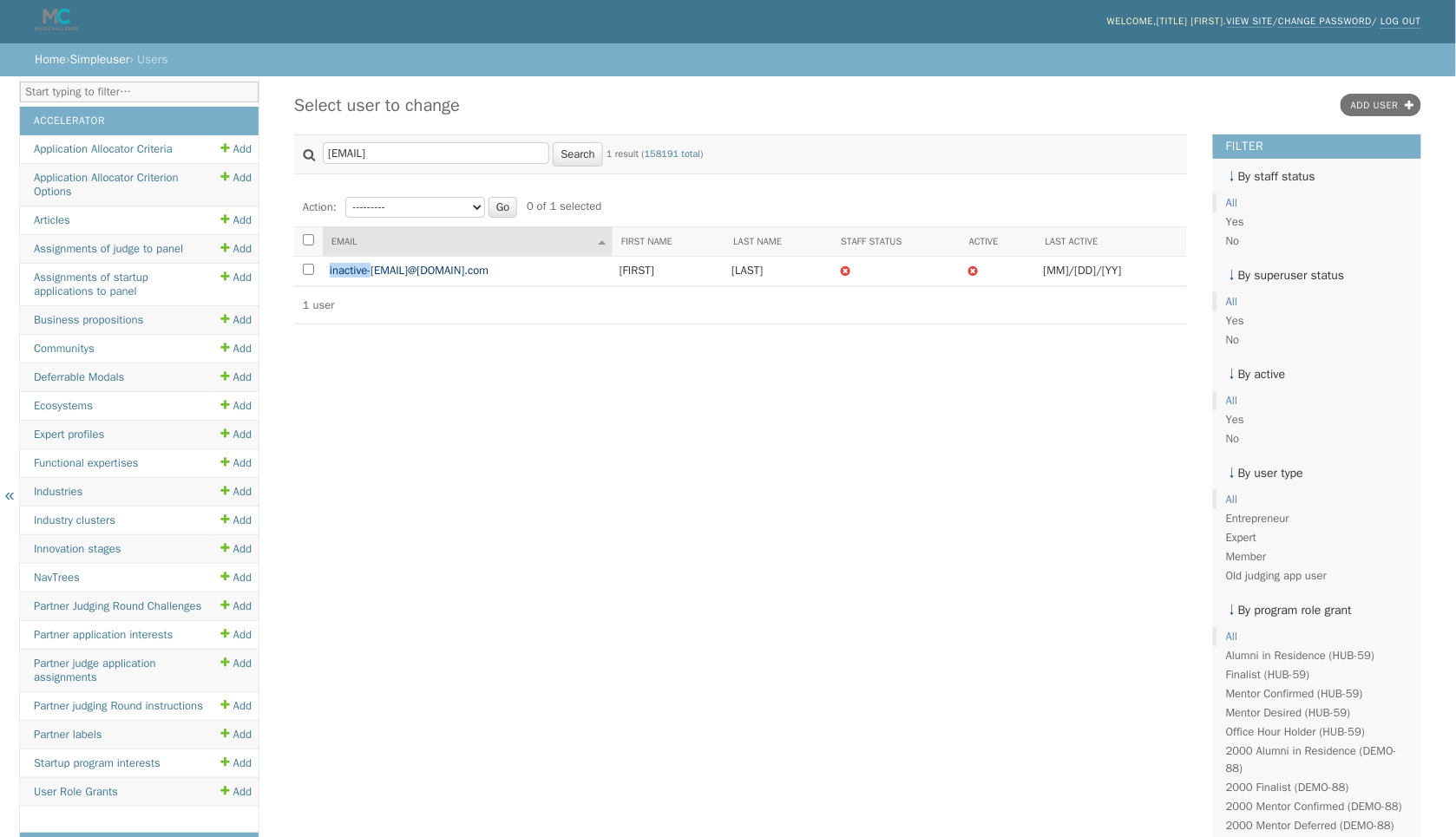 drag, startPoint x: 323, startPoint y: 258, endPoint x: 380, endPoint y: 260, distance: 57.0351 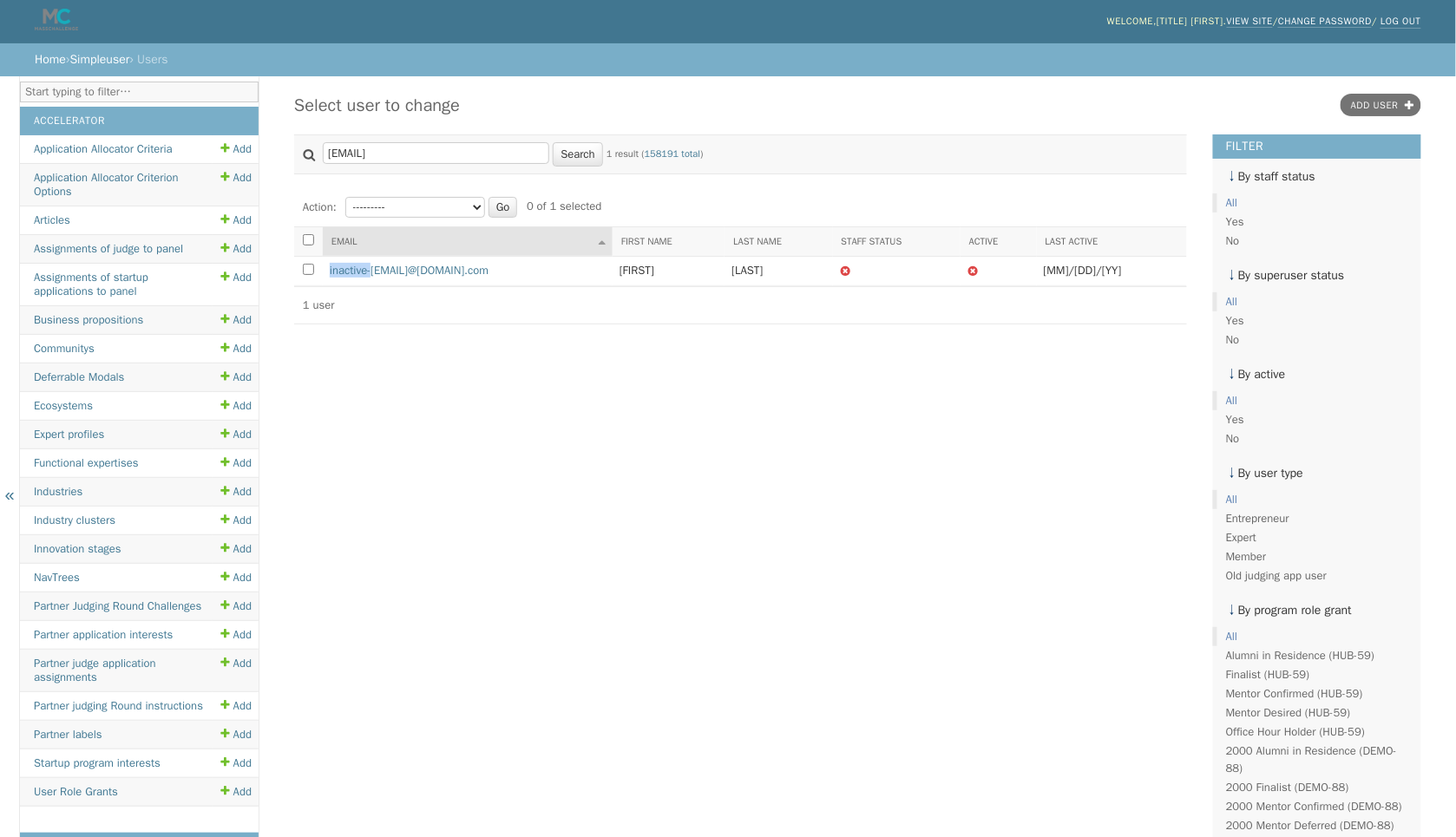 copy on "inactive-" 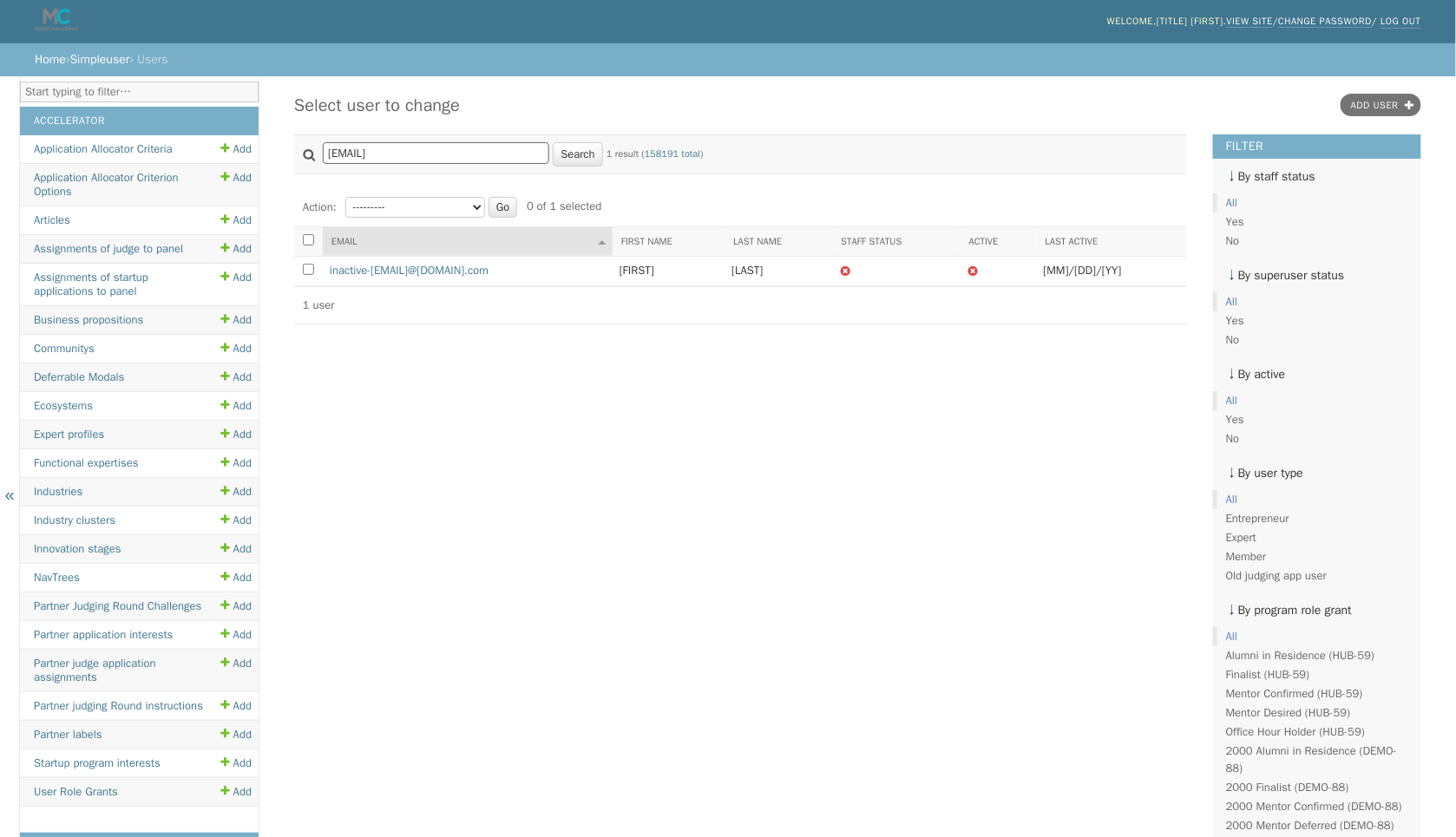 click on "ryan@masschallenge.org" at bounding box center [436, 153] 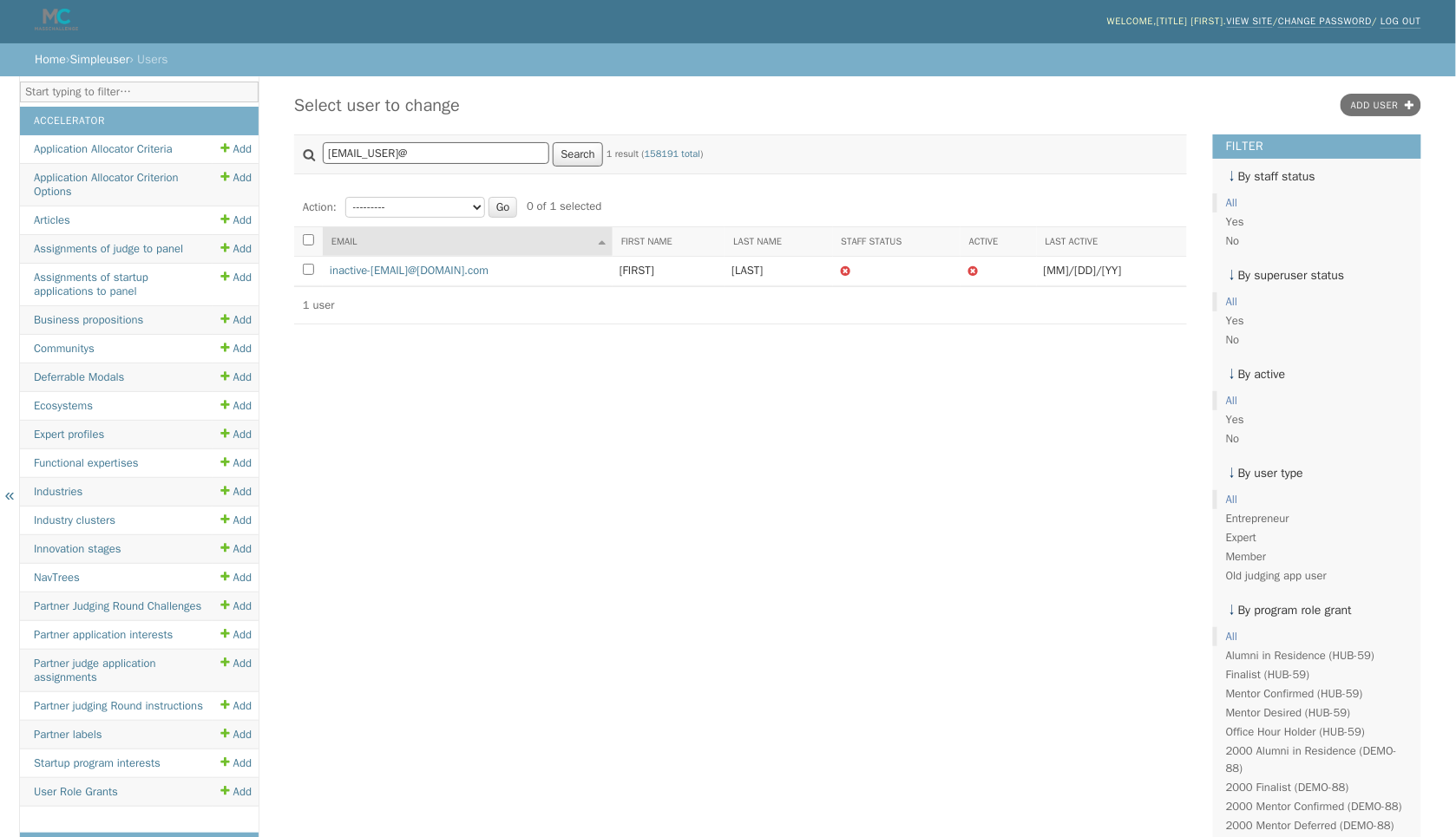 type on "[EMAIL]" 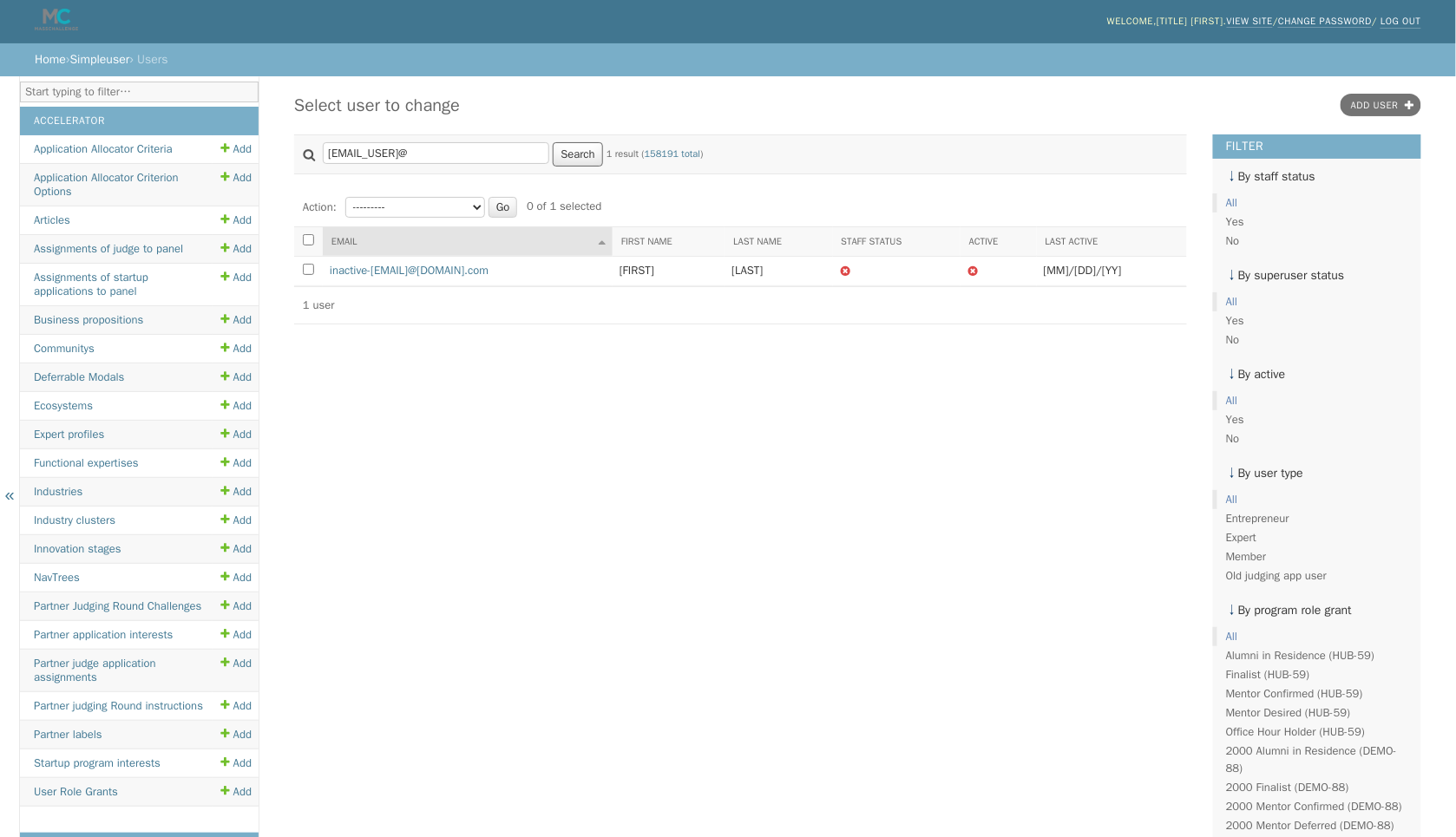 click on "Search" at bounding box center (577, 154) 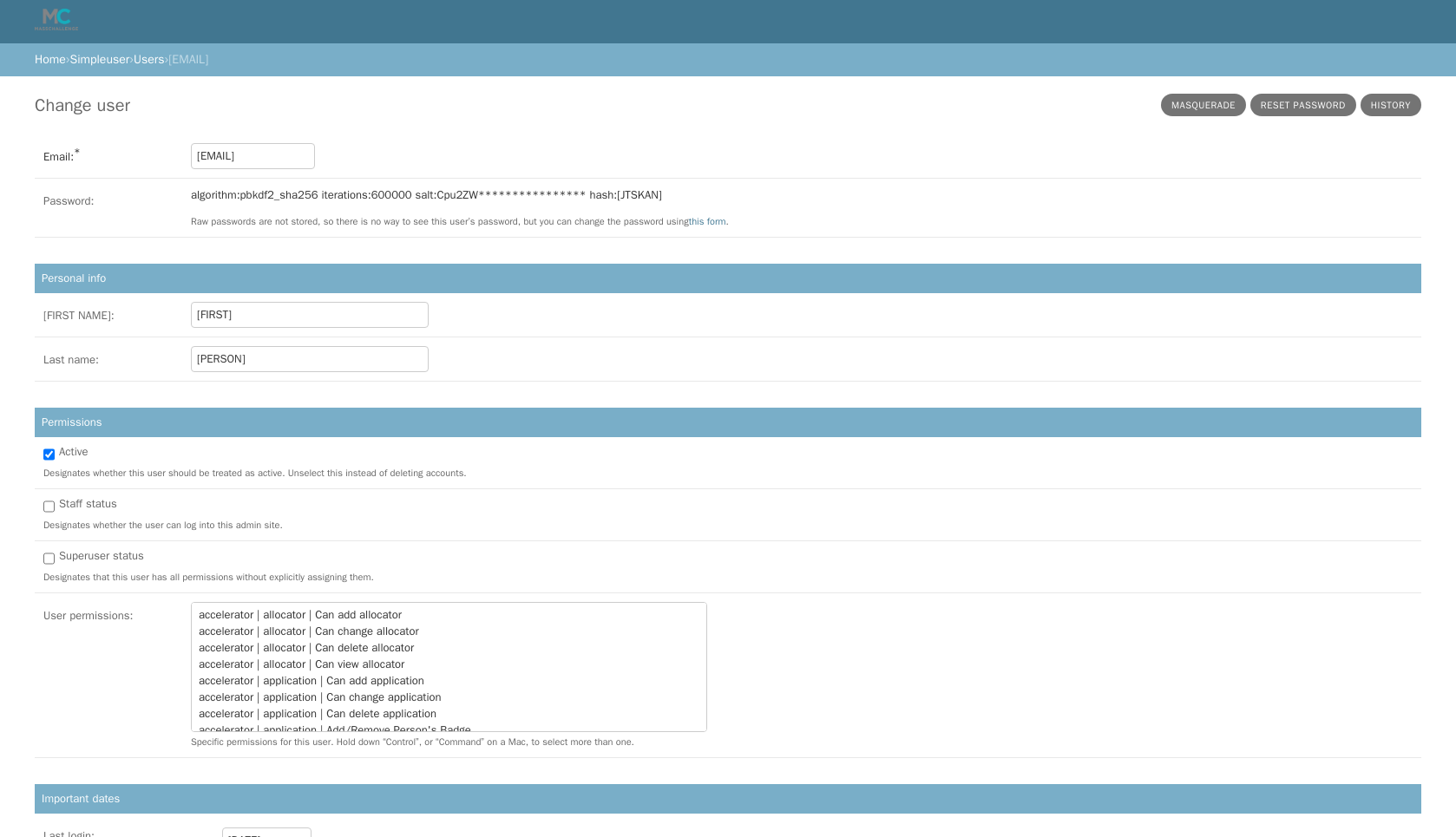 scroll, scrollTop: 0, scrollLeft: 0, axis: both 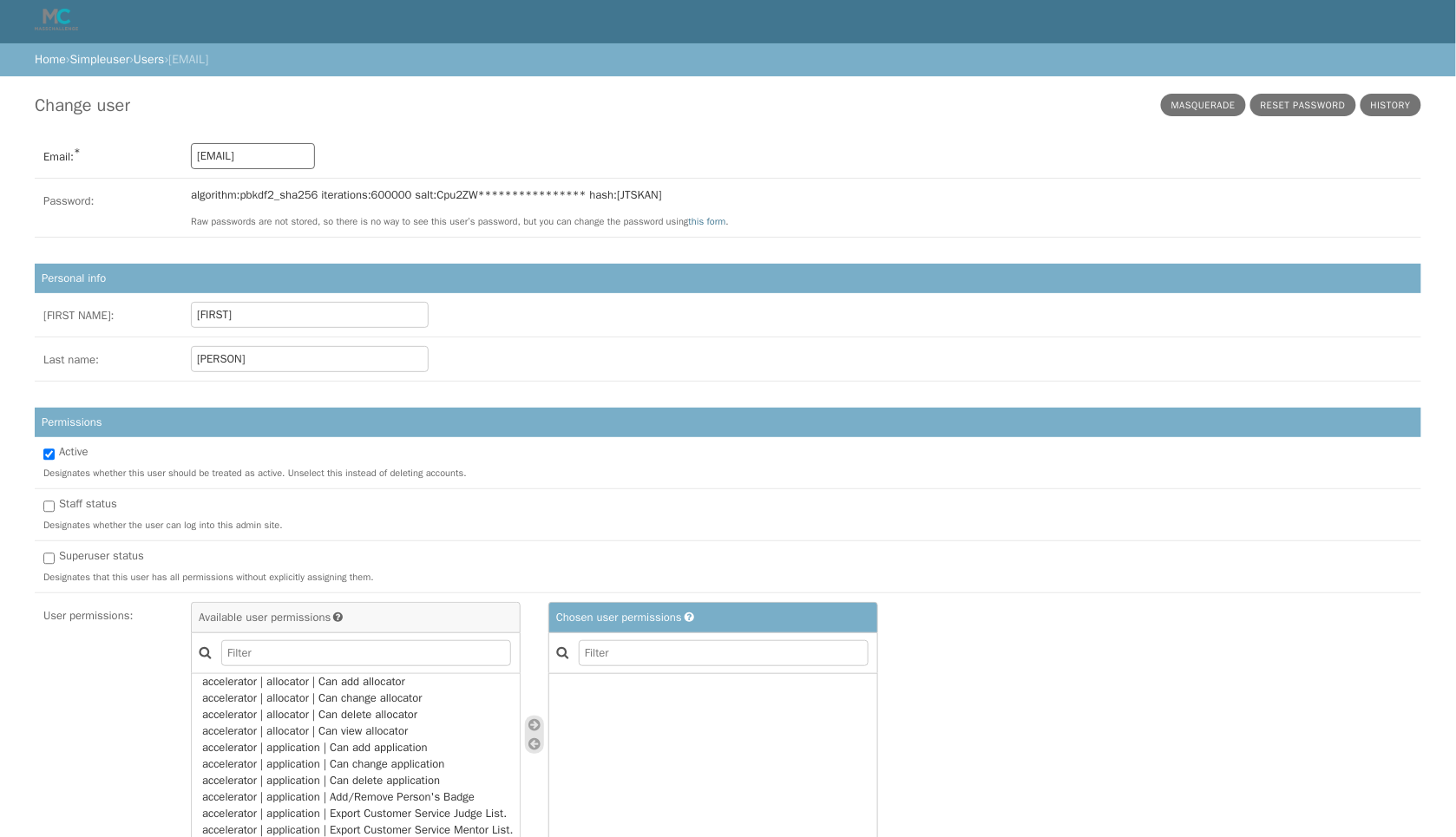 paste on "inactive-" 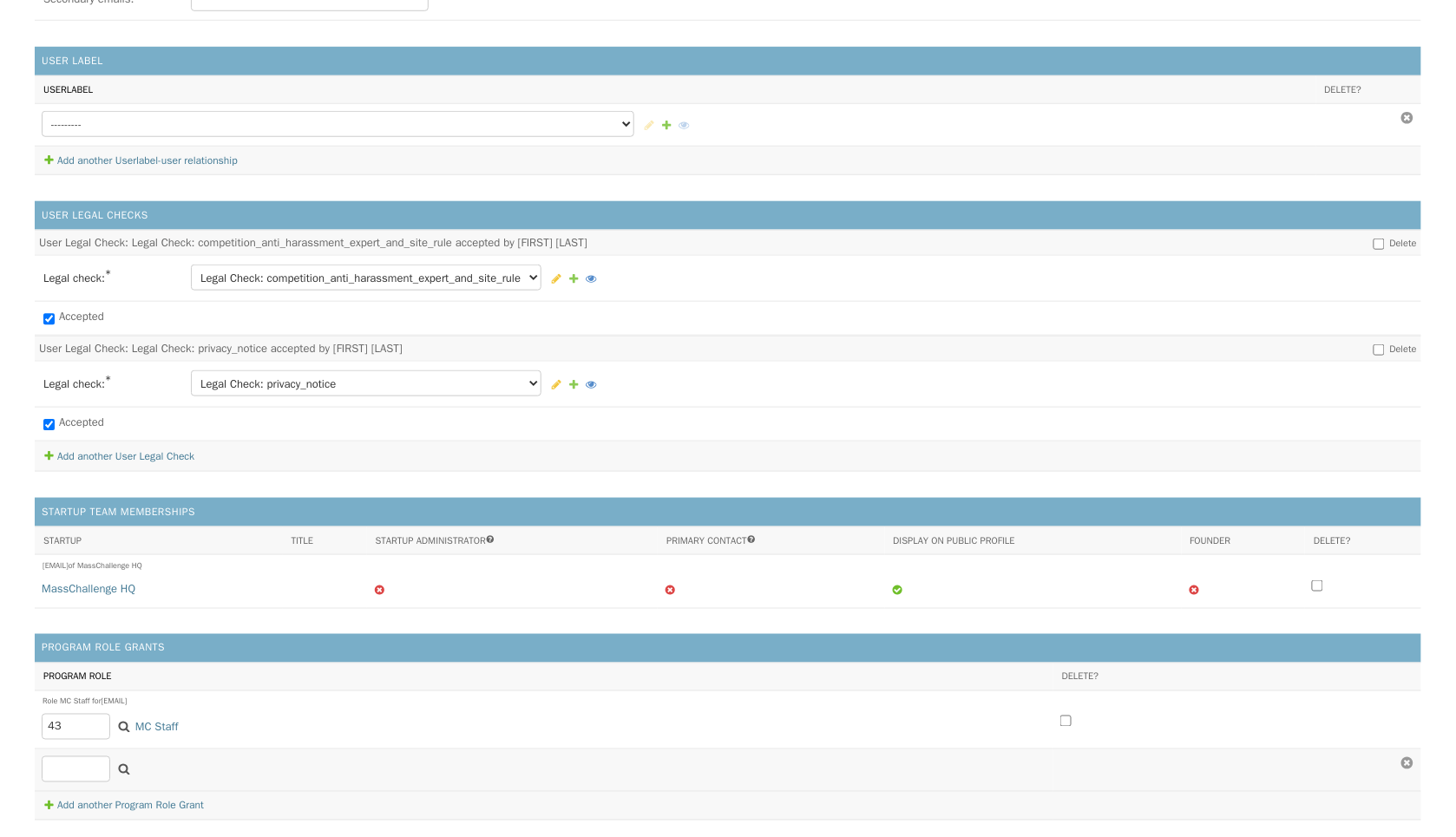 scroll, scrollTop: 7003, scrollLeft: 0, axis: vertical 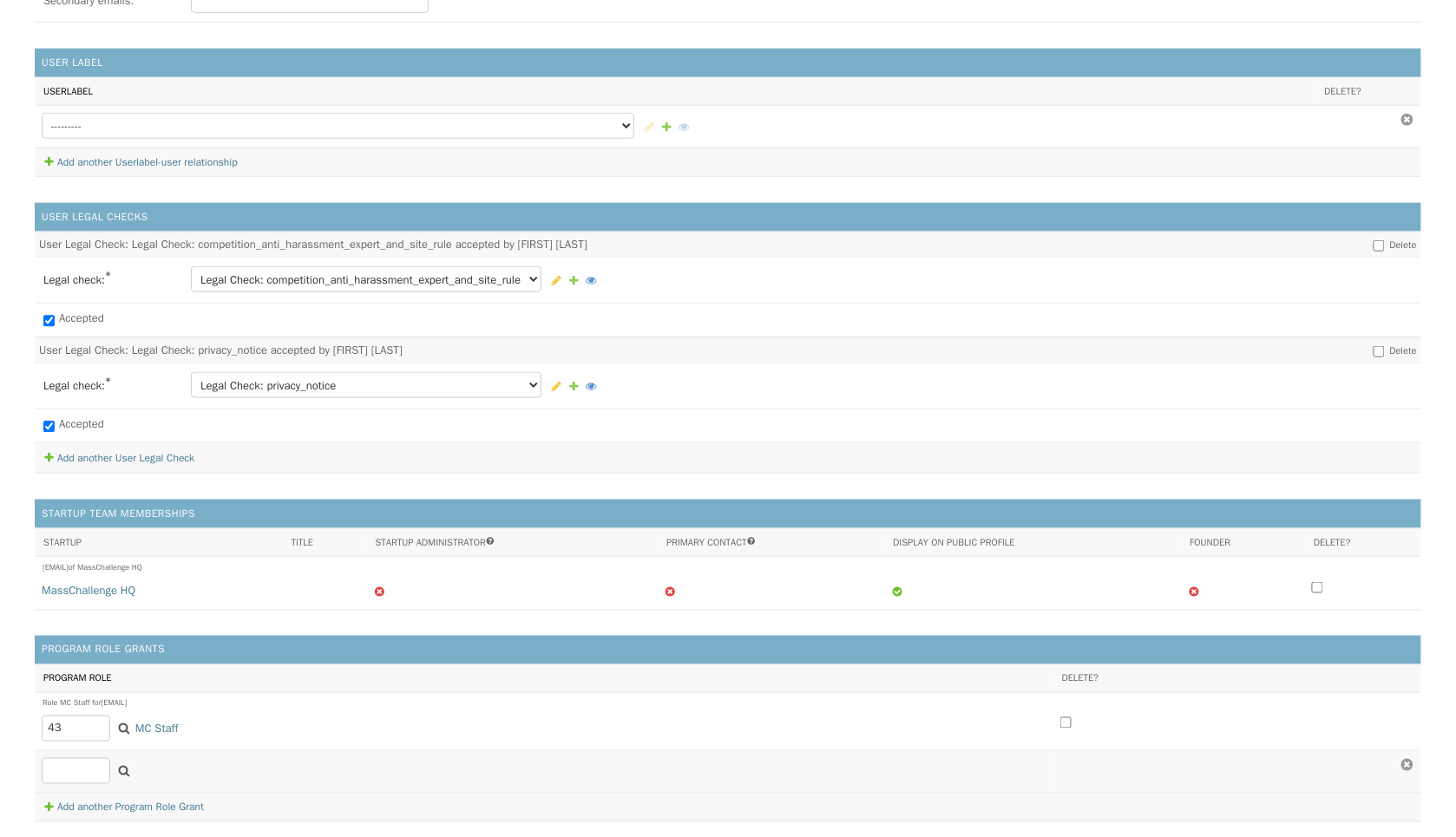 type on "[EMAIL]" 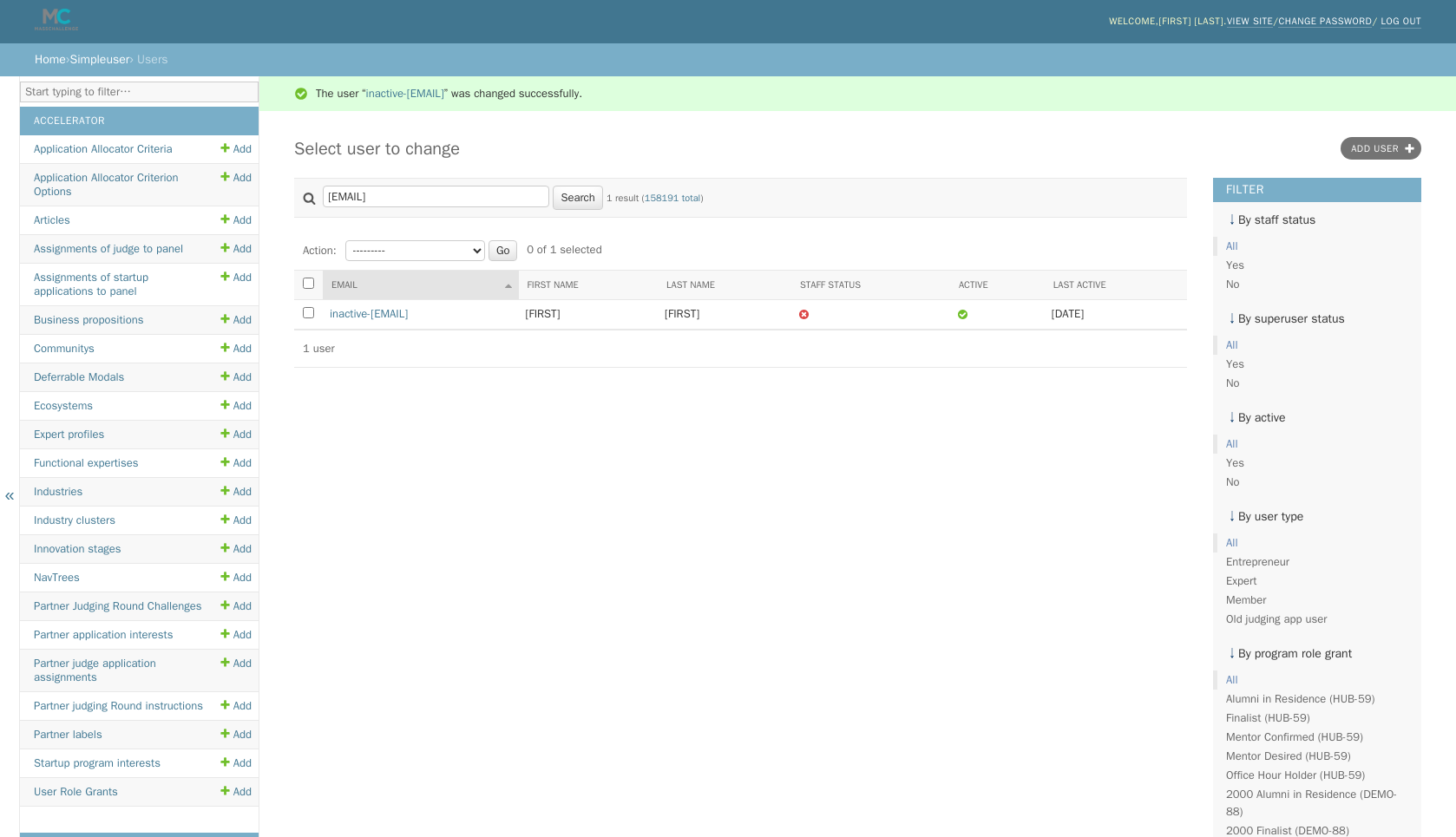 scroll, scrollTop: 0, scrollLeft: 0, axis: both 